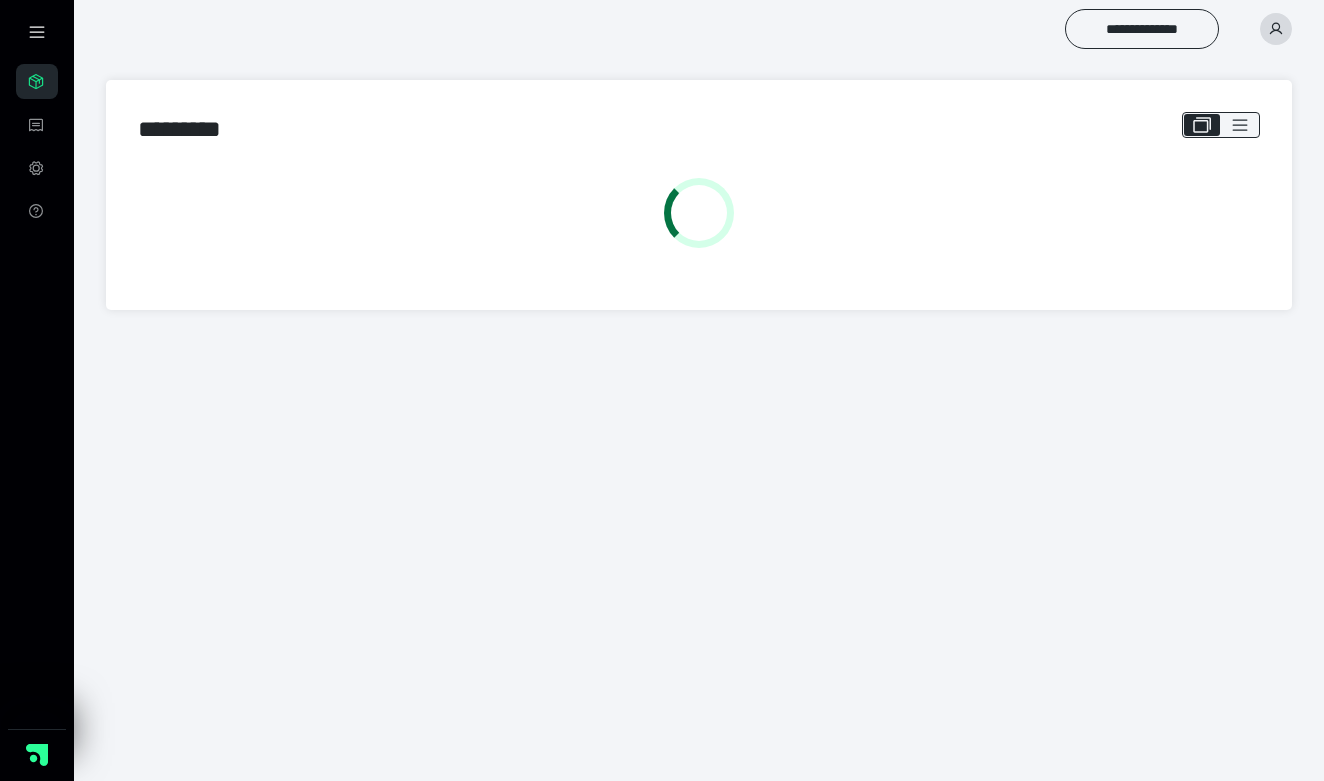 scroll, scrollTop: 0, scrollLeft: 0, axis: both 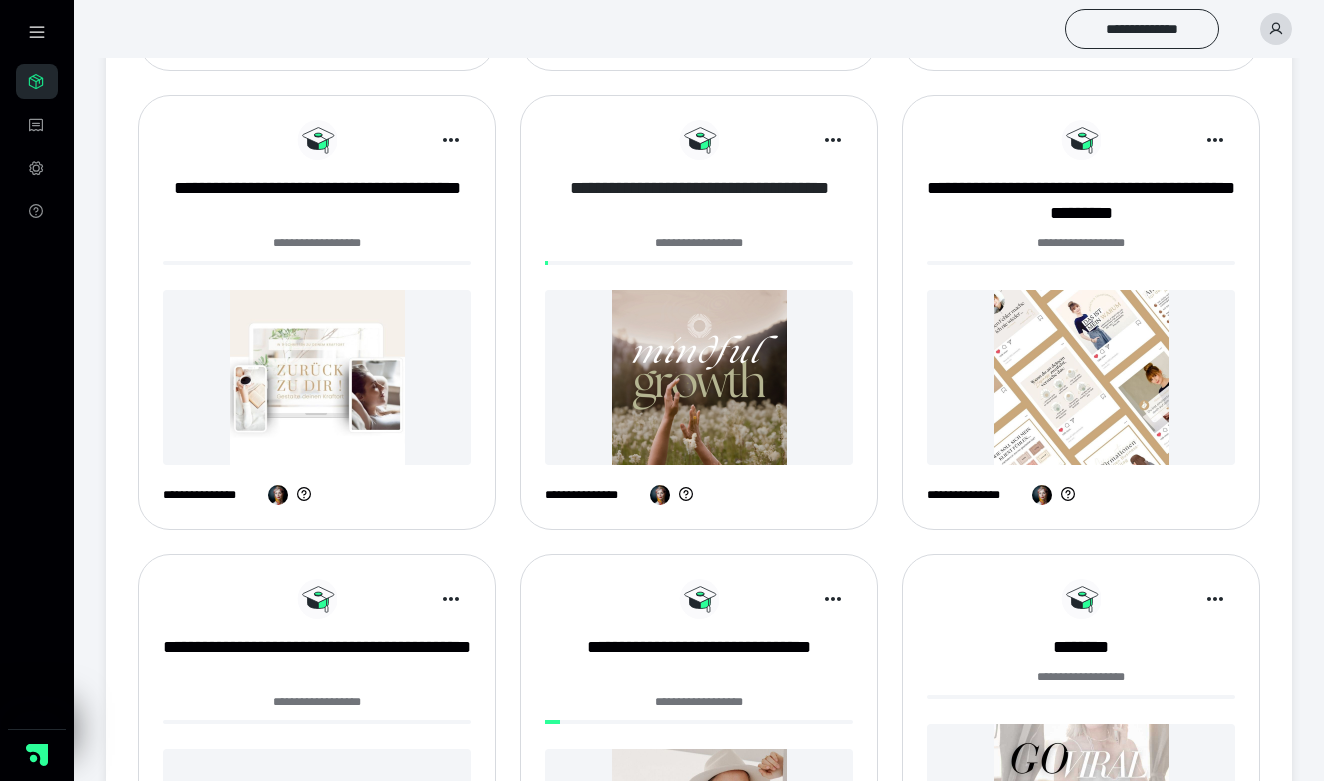 click on "**********" at bounding box center (699, 201) 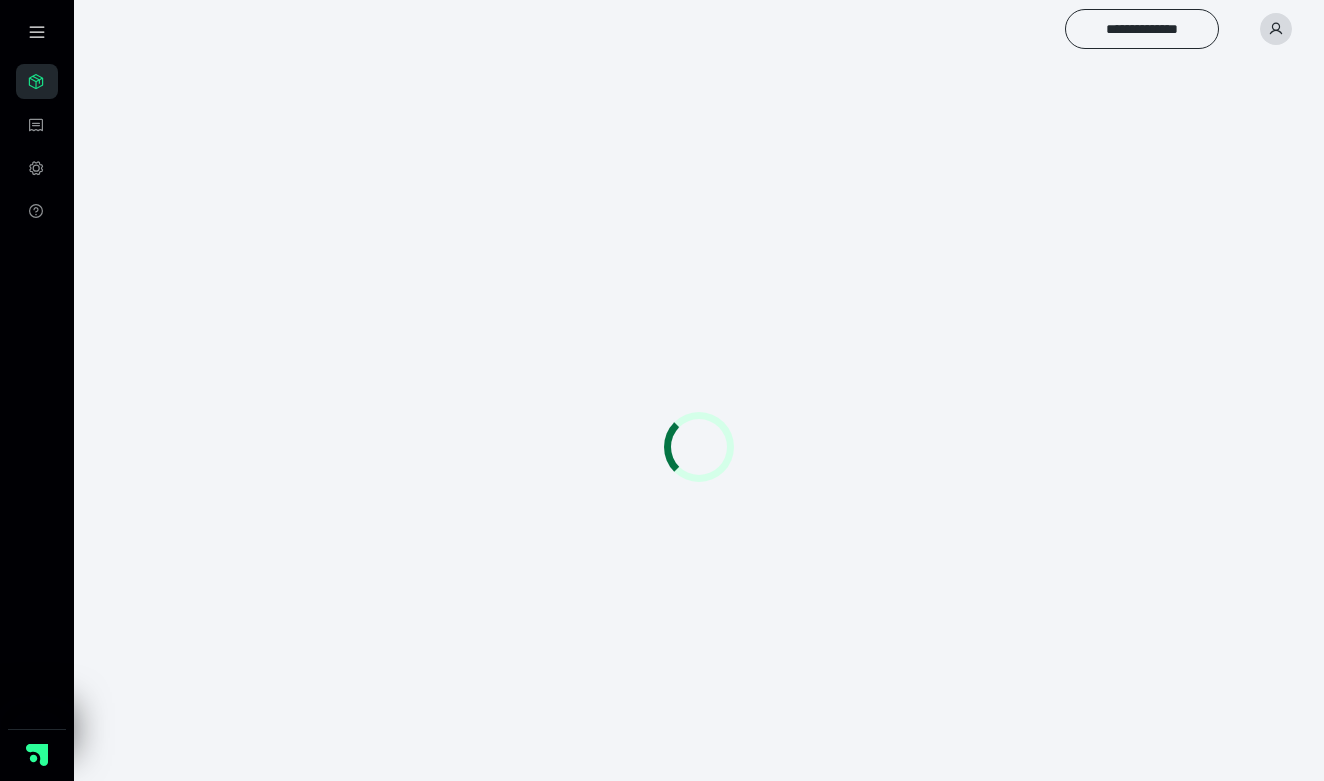 scroll, scrollTop: 0, scrollLeft: 0, axis: both 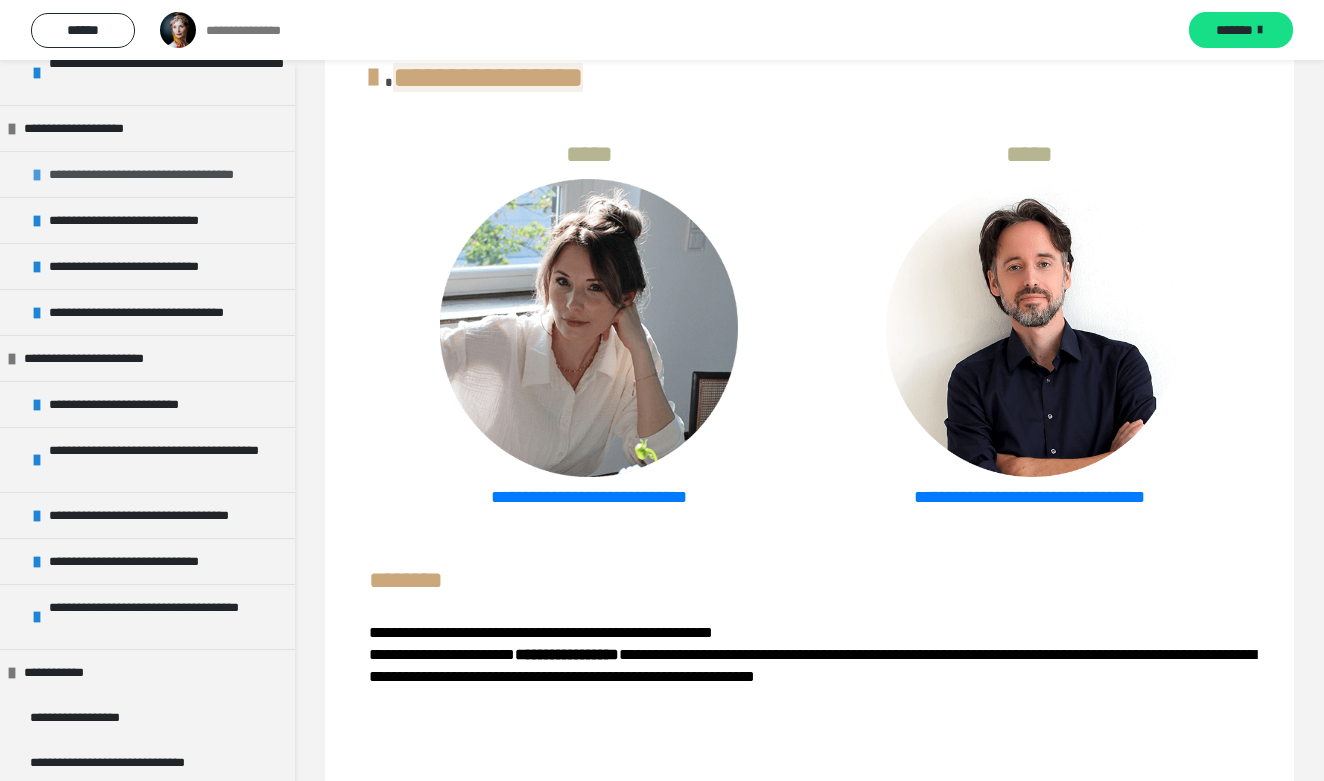 click on "**********" at bounding box center [162, 174] 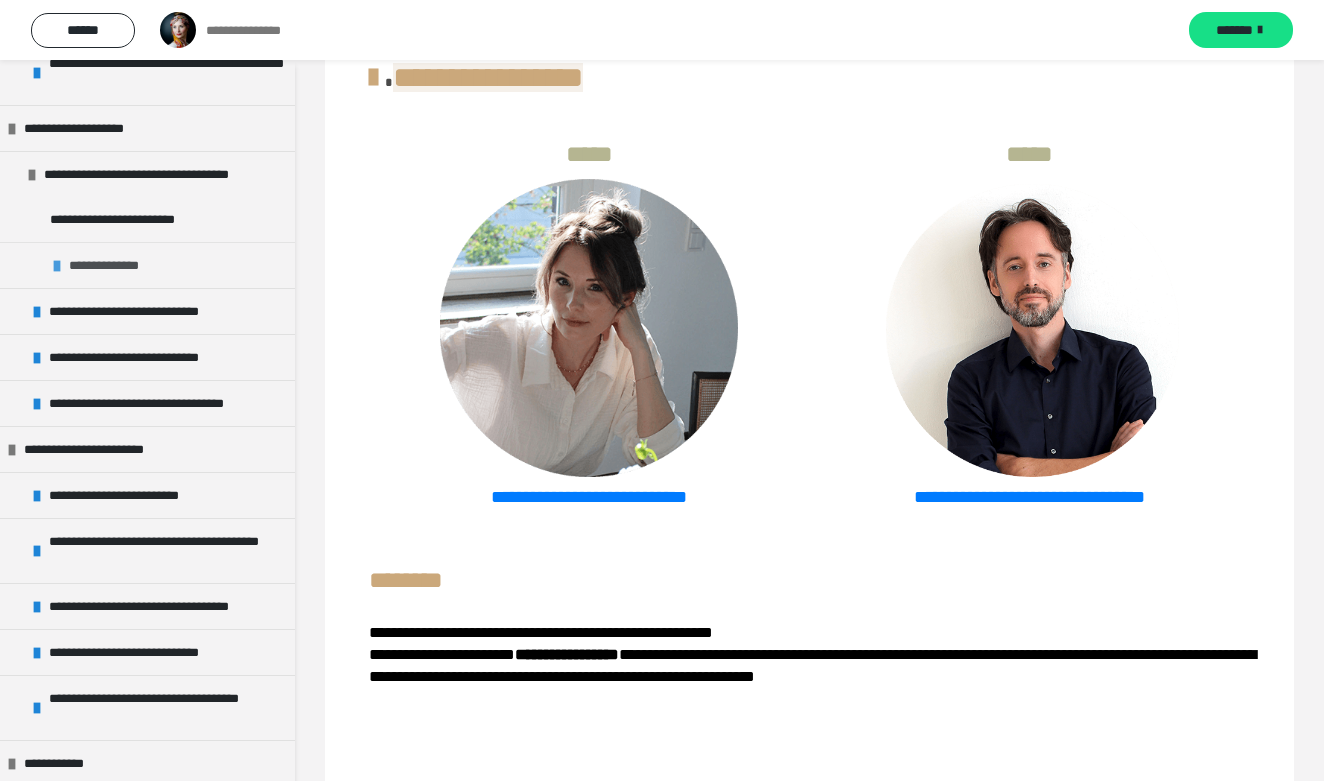 click at bounding box center [57, 266] 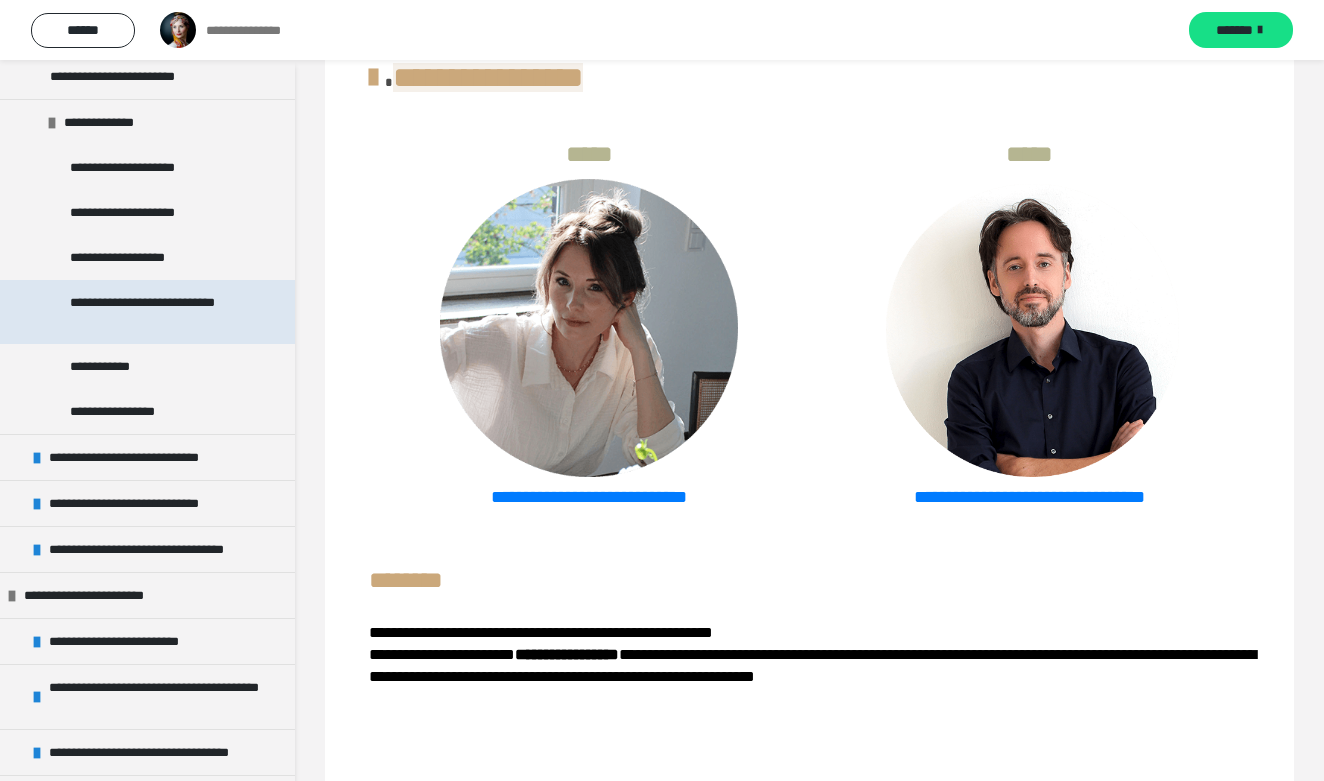 scroll, scrollTop: 664, scrollLeft: 0, axis: vertical 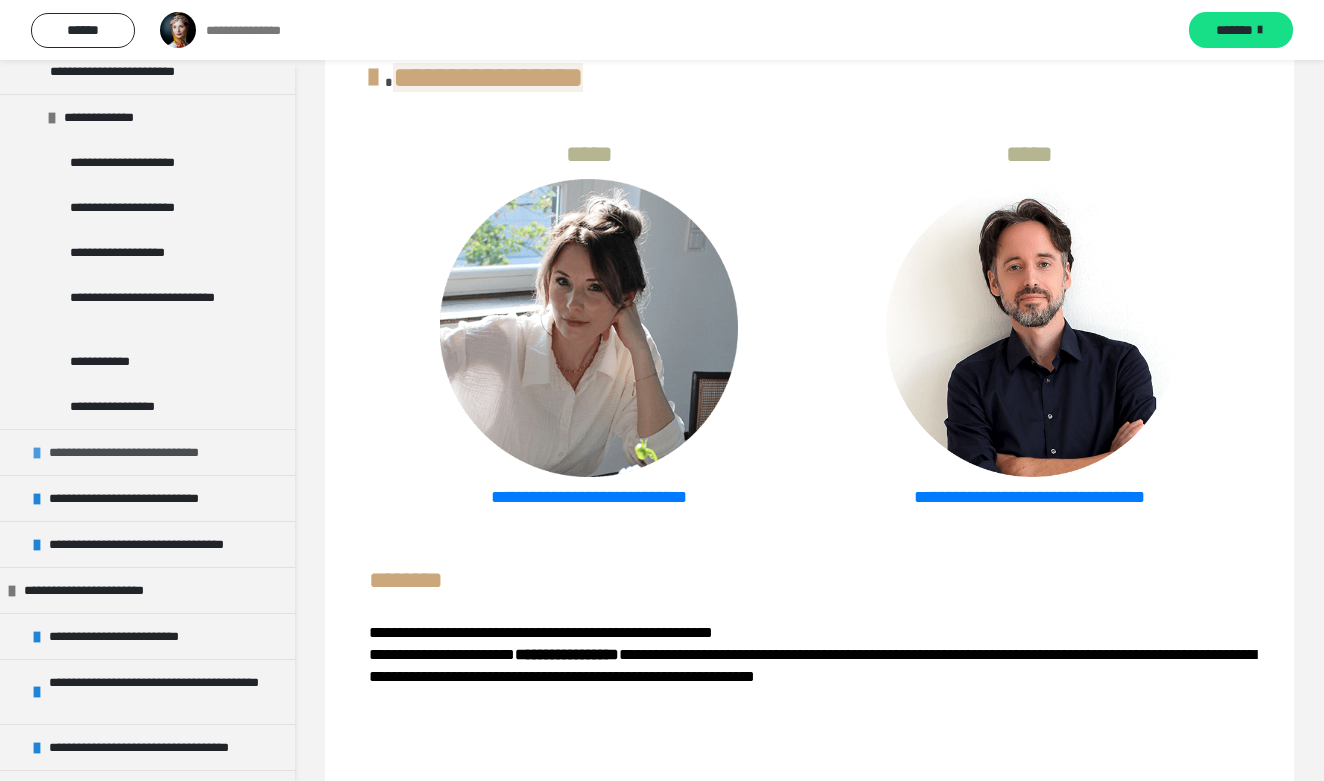 click at bounding box center [37, 453] 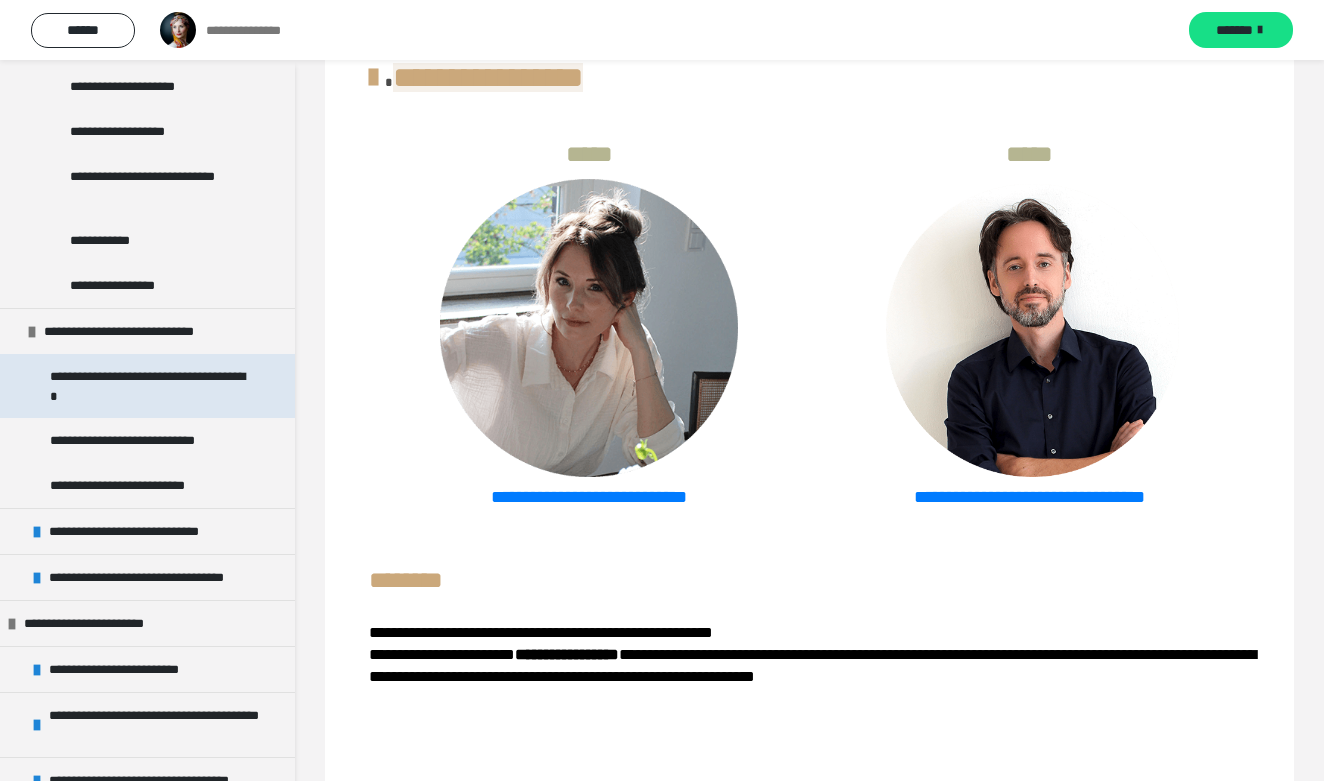 scroll, scrollTop: 787, scrollLeft: 0, axis: vertical 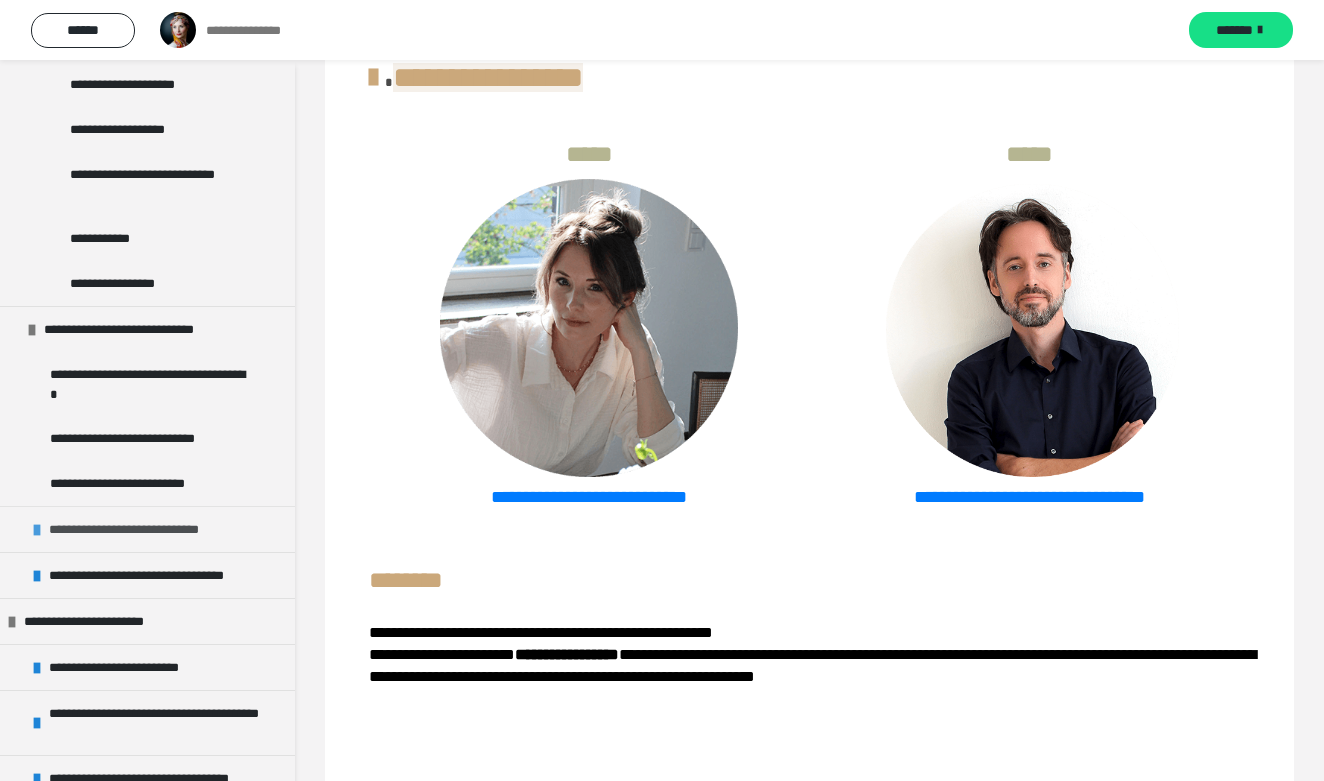 click at bounding box center (37, 530) 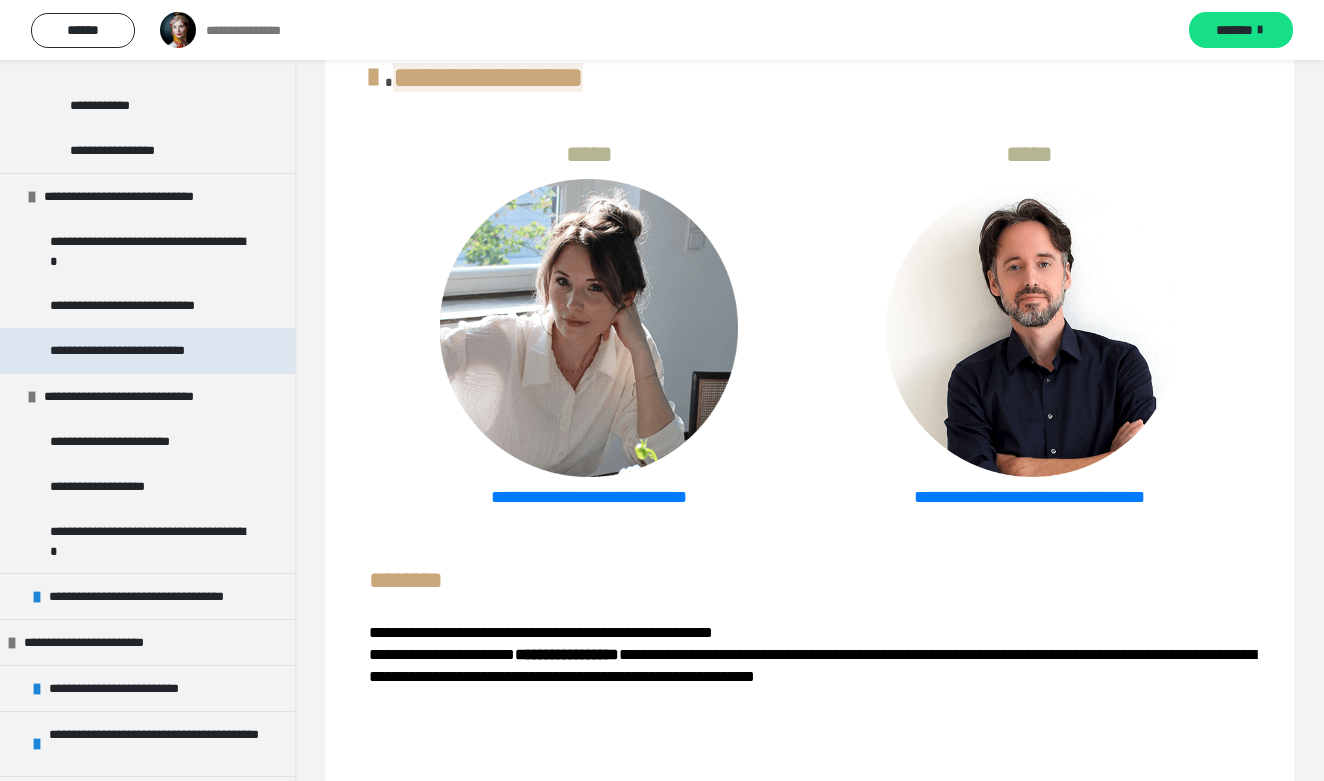 scroll, scrollTop: 982, scrollLeft: 0, axis: vertical 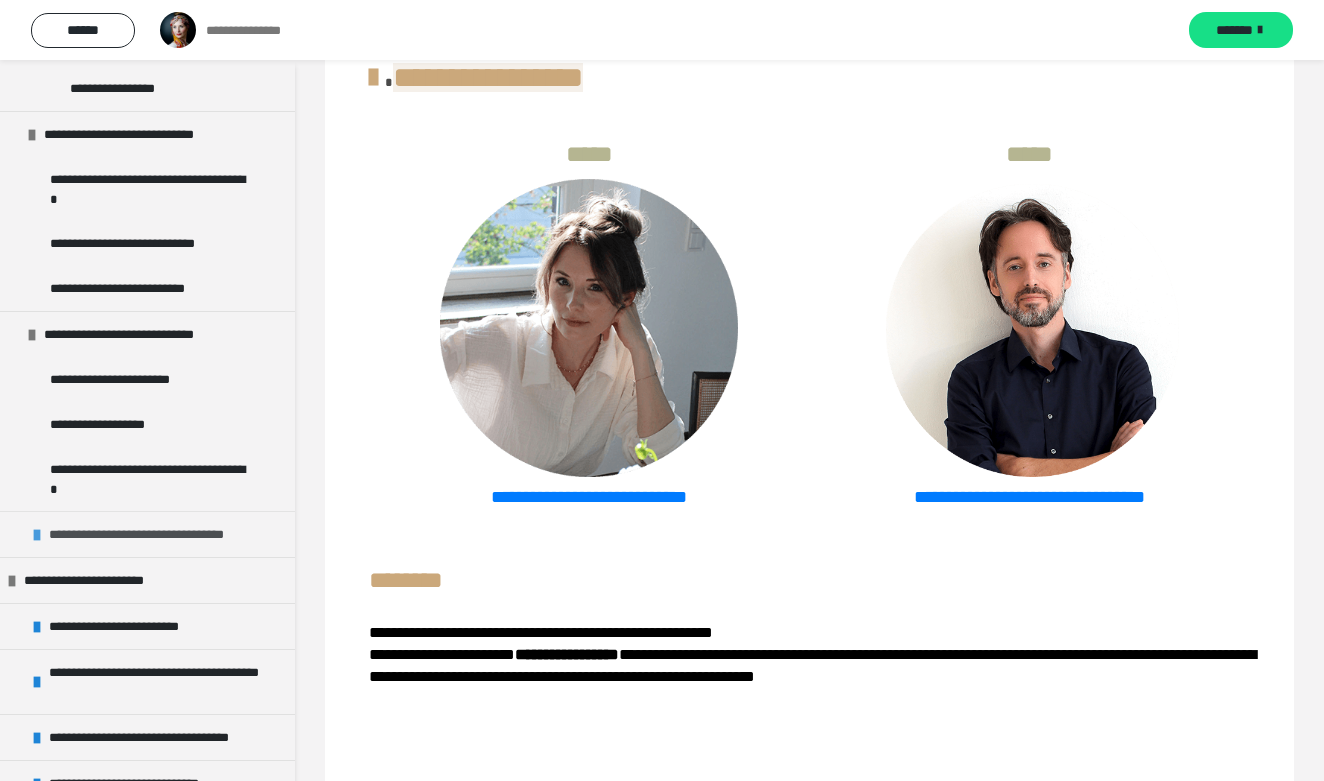 click at bounding box center (37, 535) 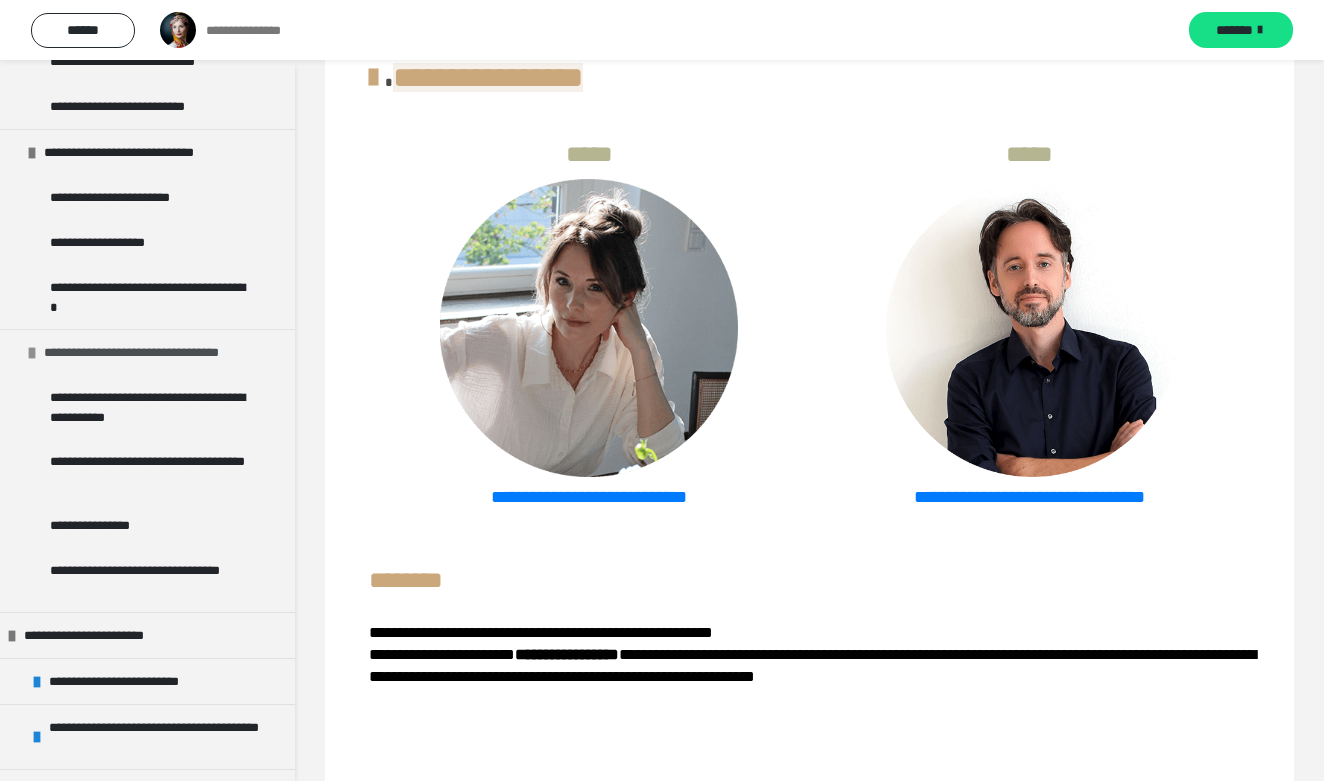 scroll, scrollTop: 1207, scrollLeft: 0, axis: vertical 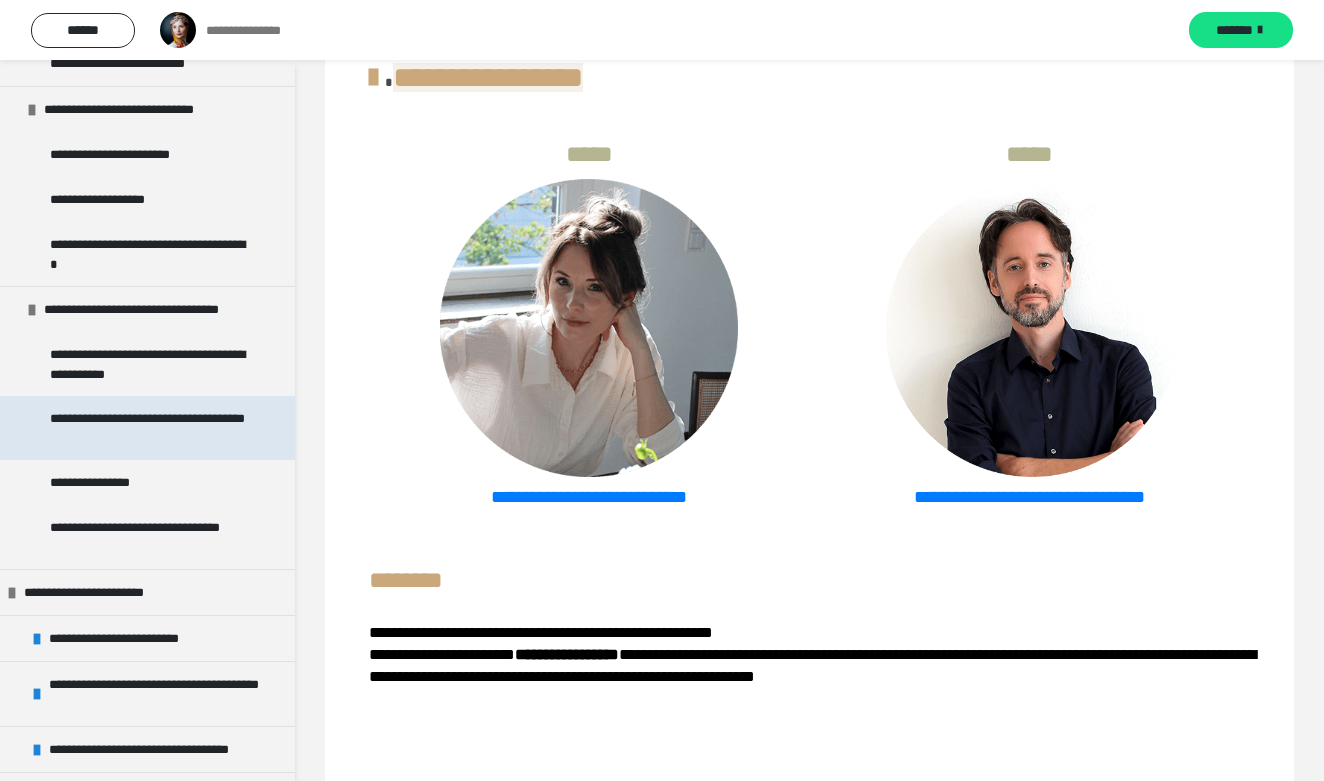 click on "**********" at bounding box center [149, 428] 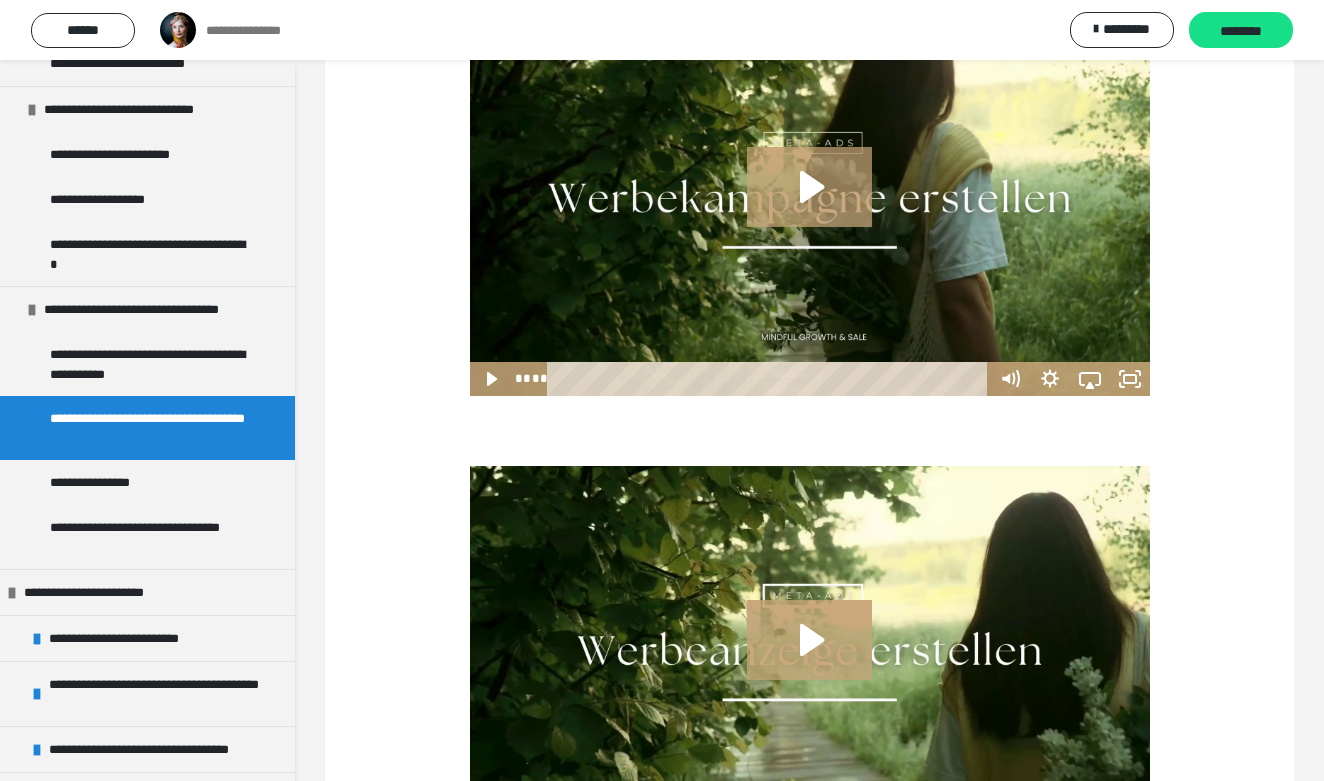 scroll, scrollTop: 459, scrollLeft: 0, axis: vertical 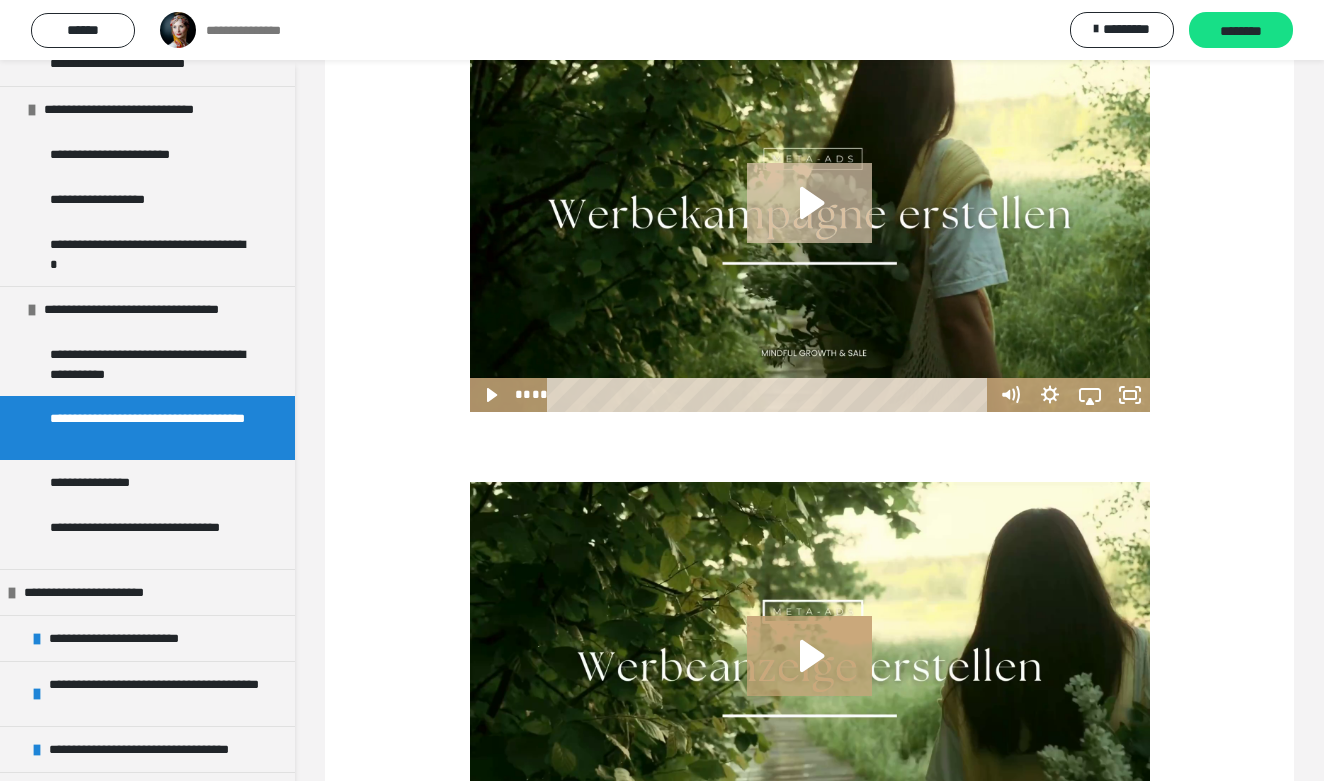 click 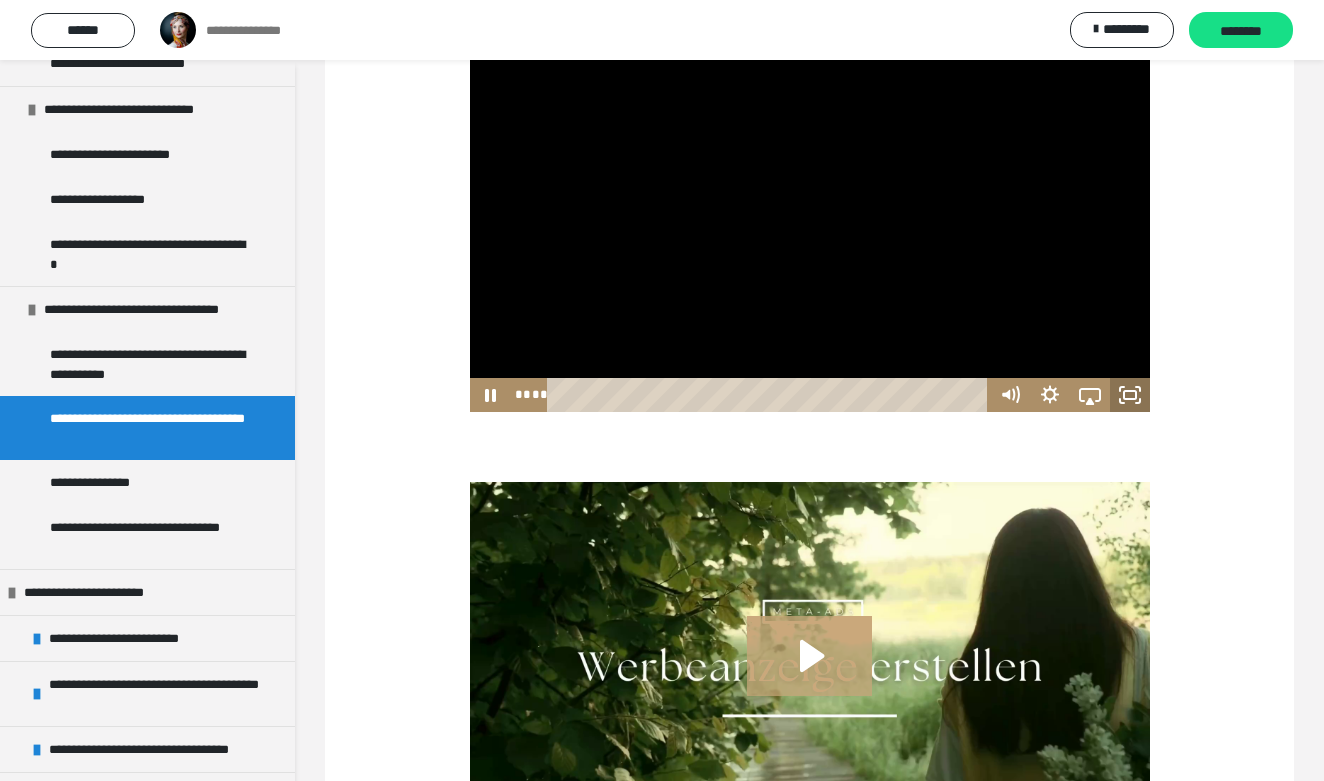 click 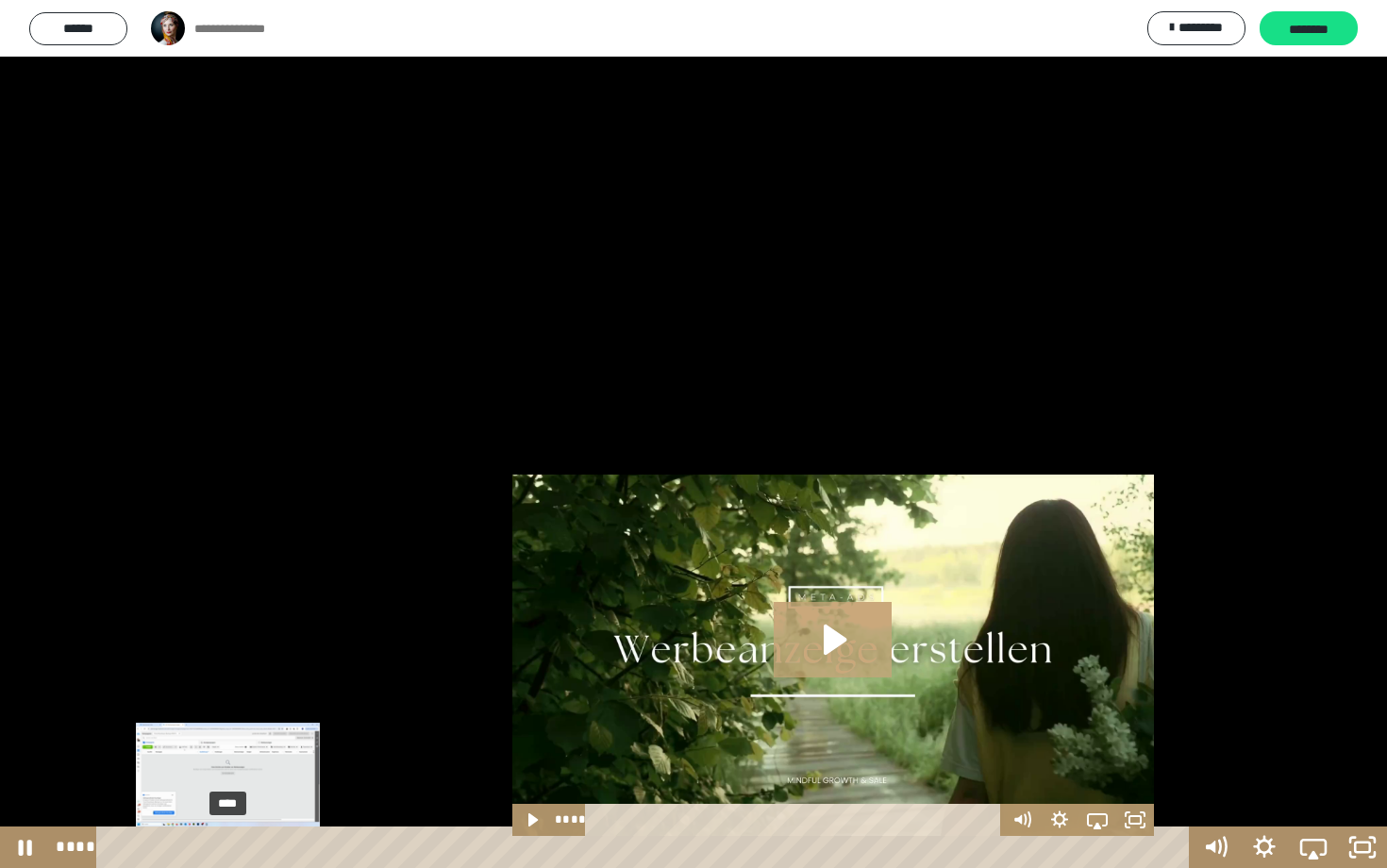 click on "****" at bounding box center [646, 847] 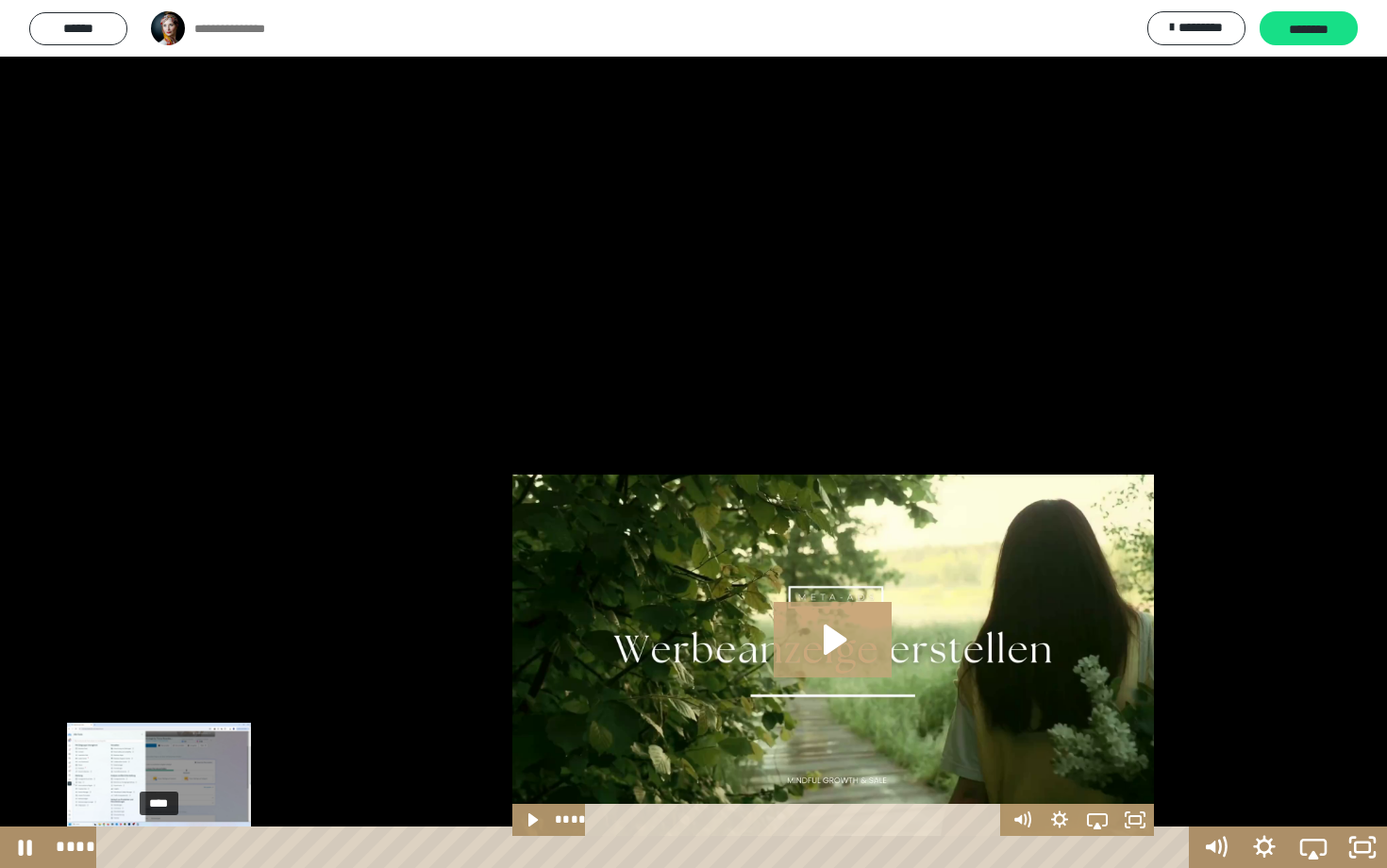click on "****" at bounding box center (646, 847) 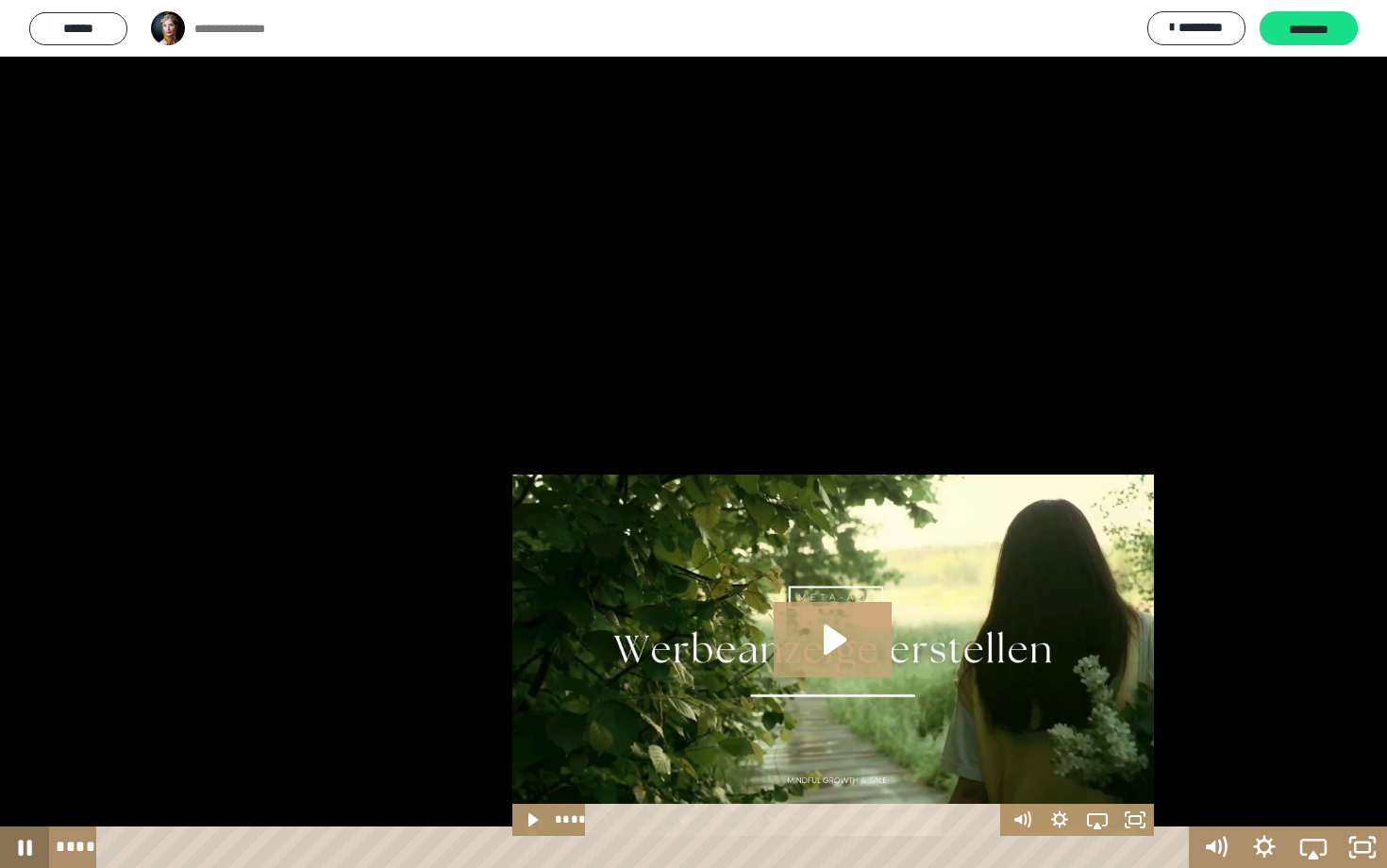 click 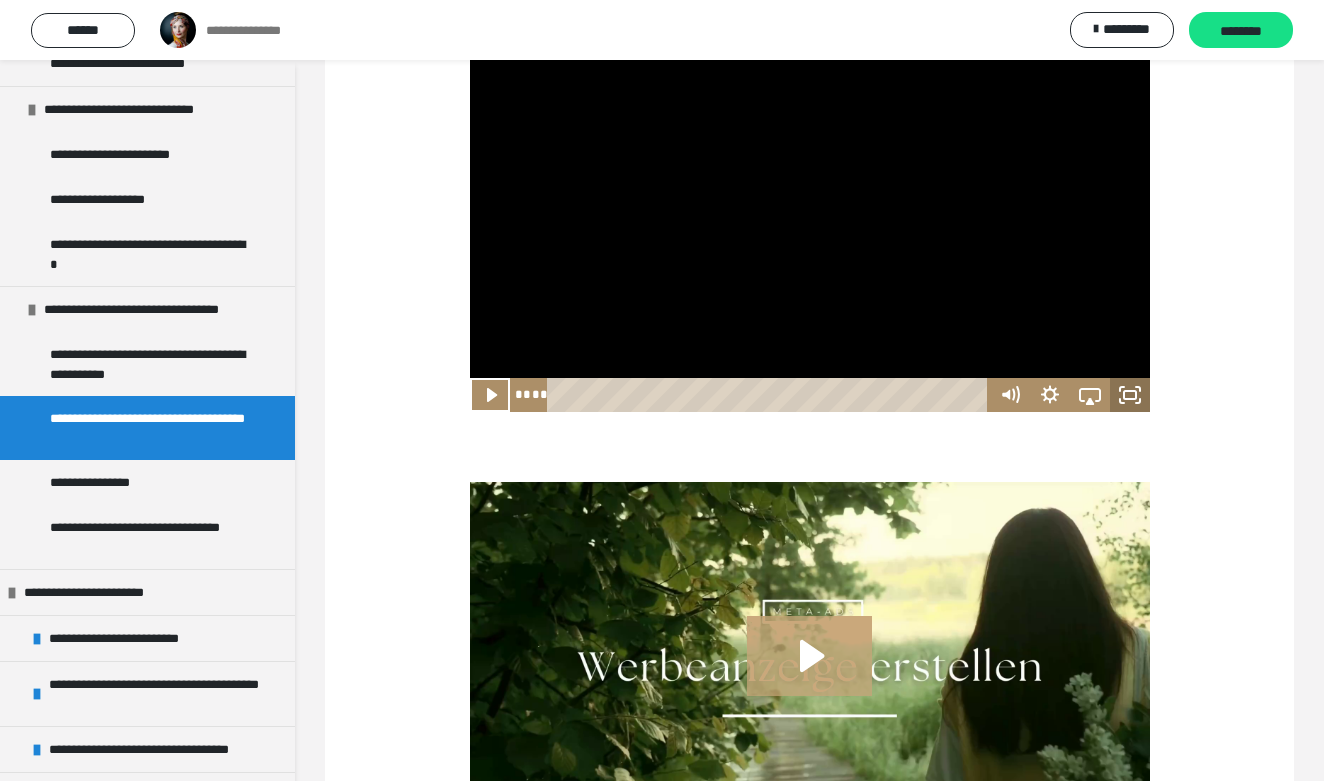 click 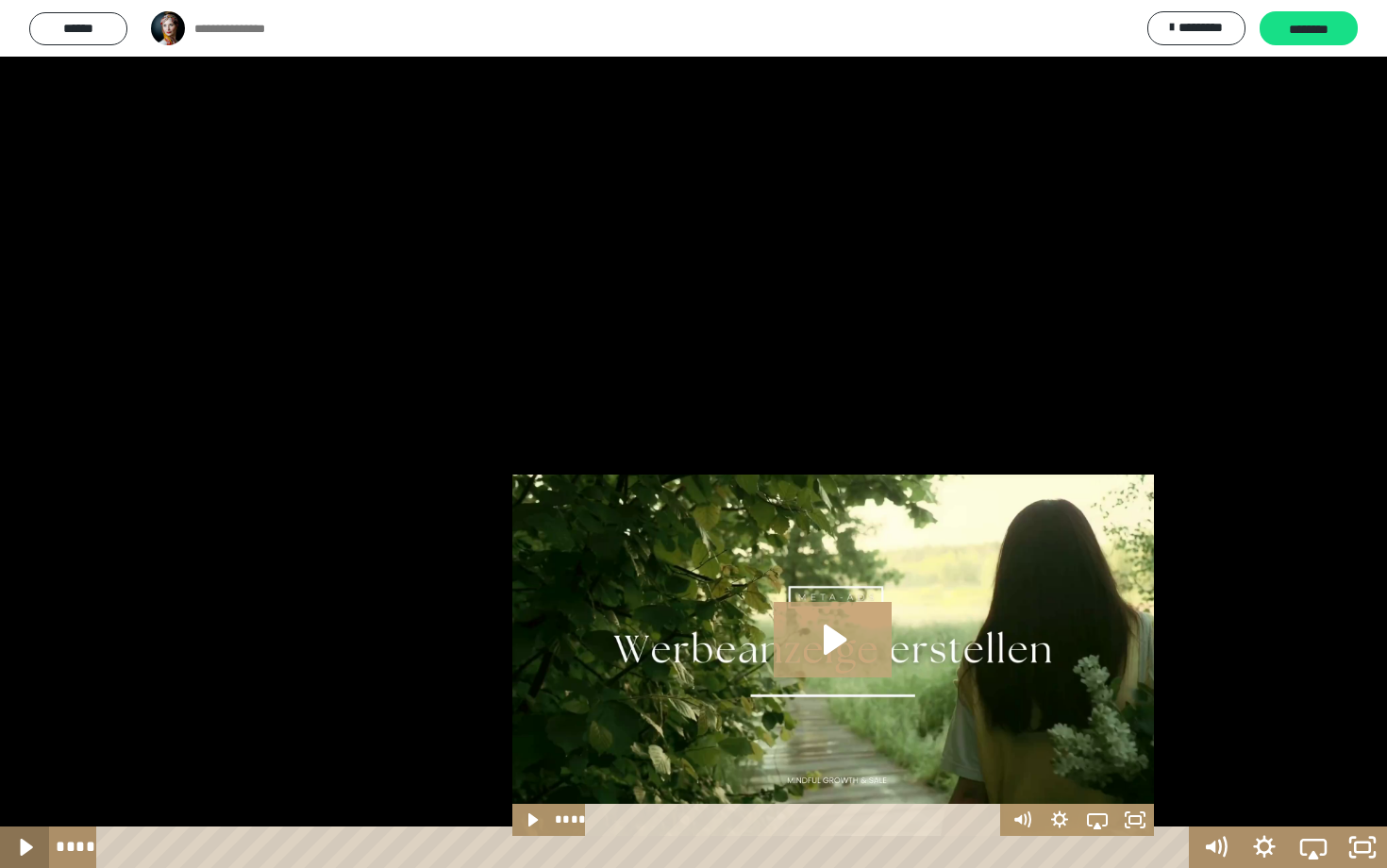 click 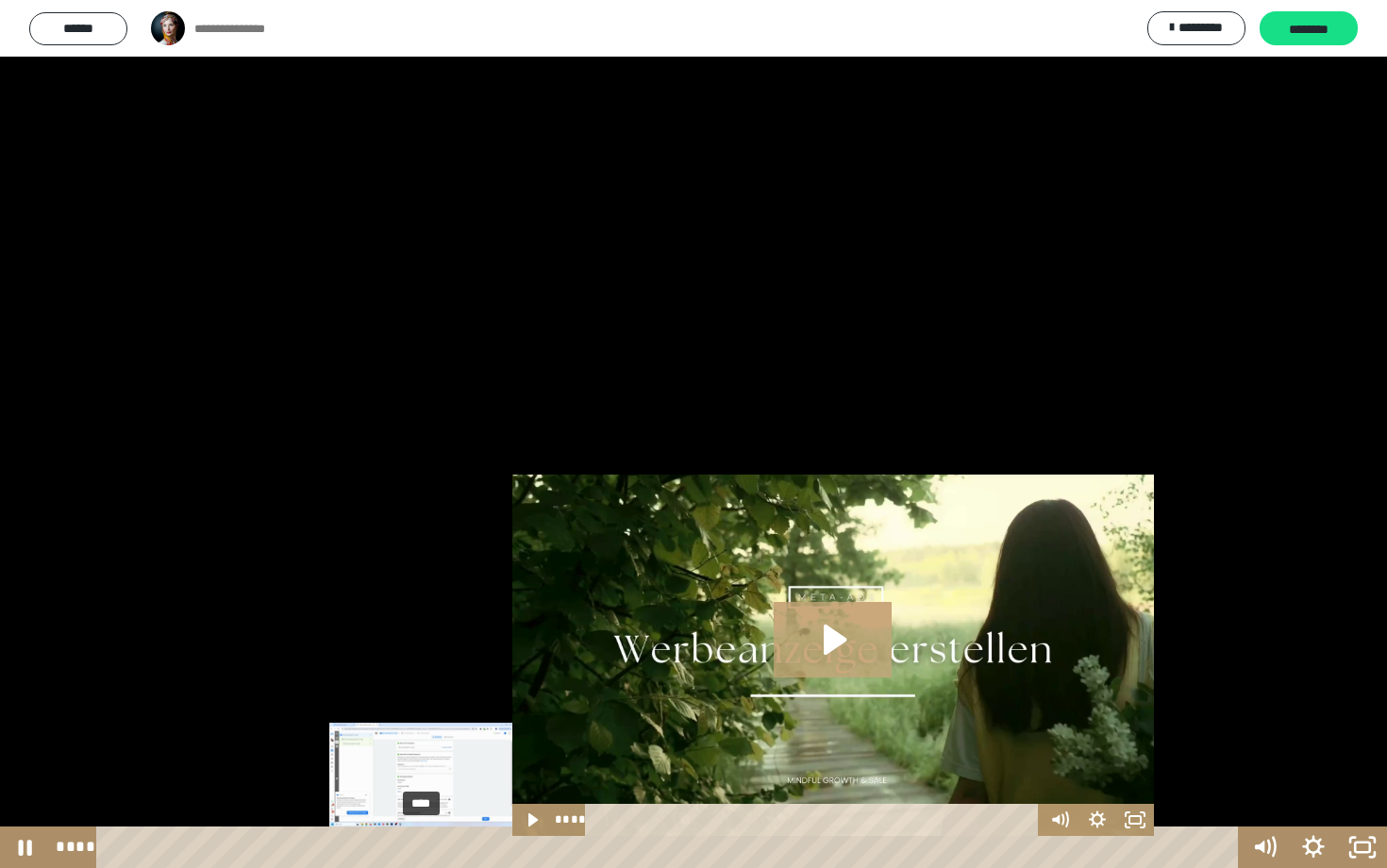 click on "****" at bounding box center (671, 847) 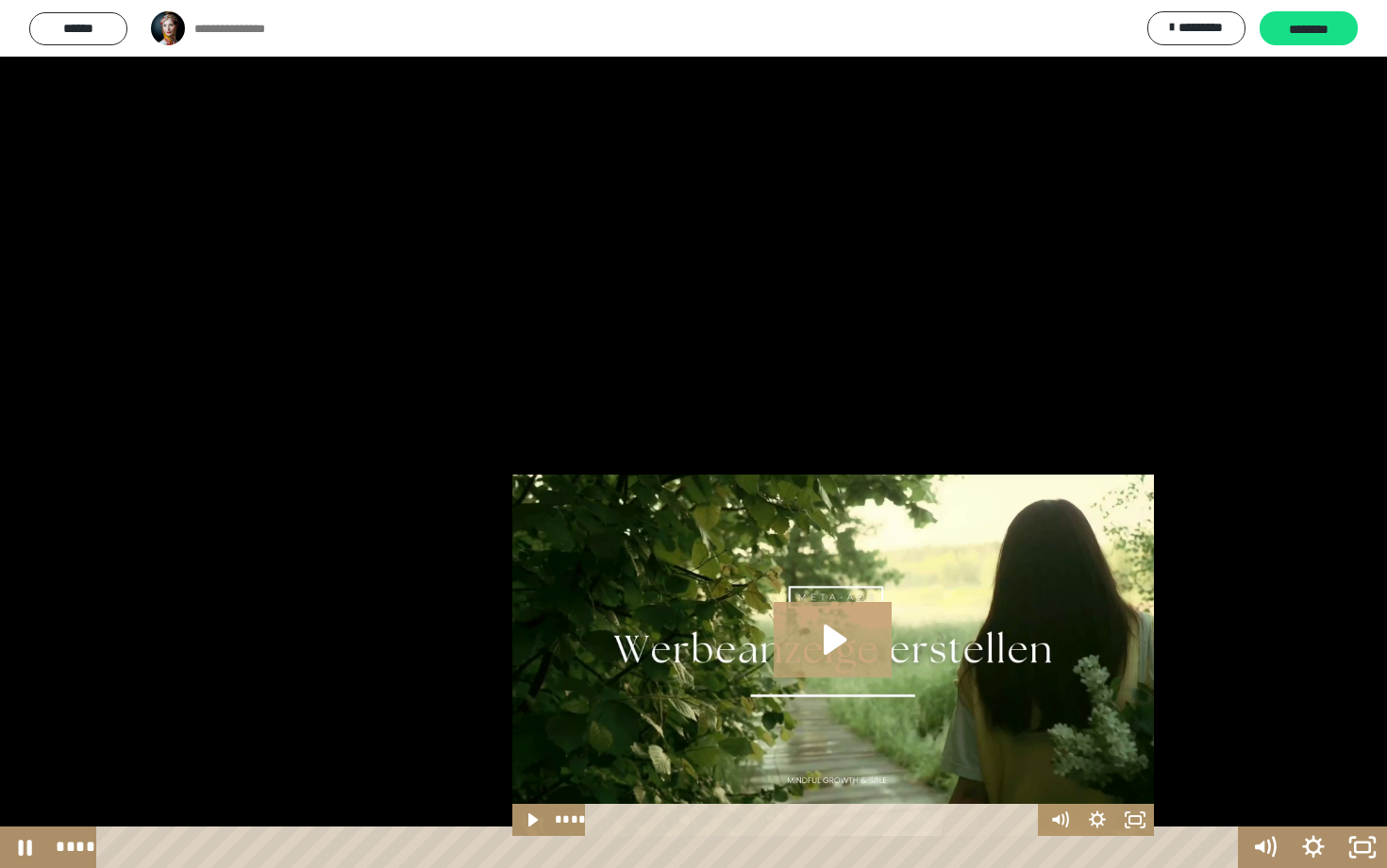 click at bounding box center [694, 434] 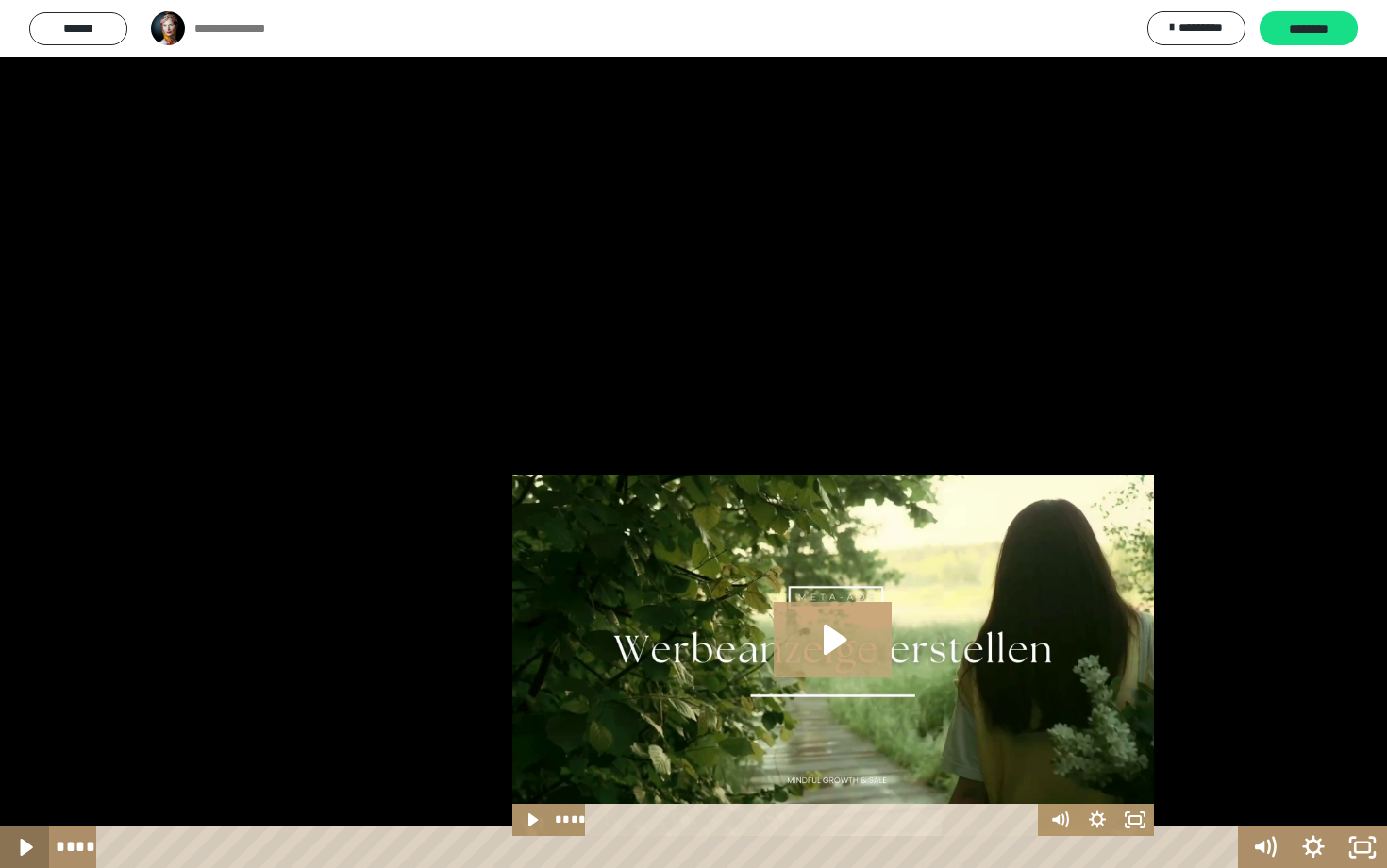click 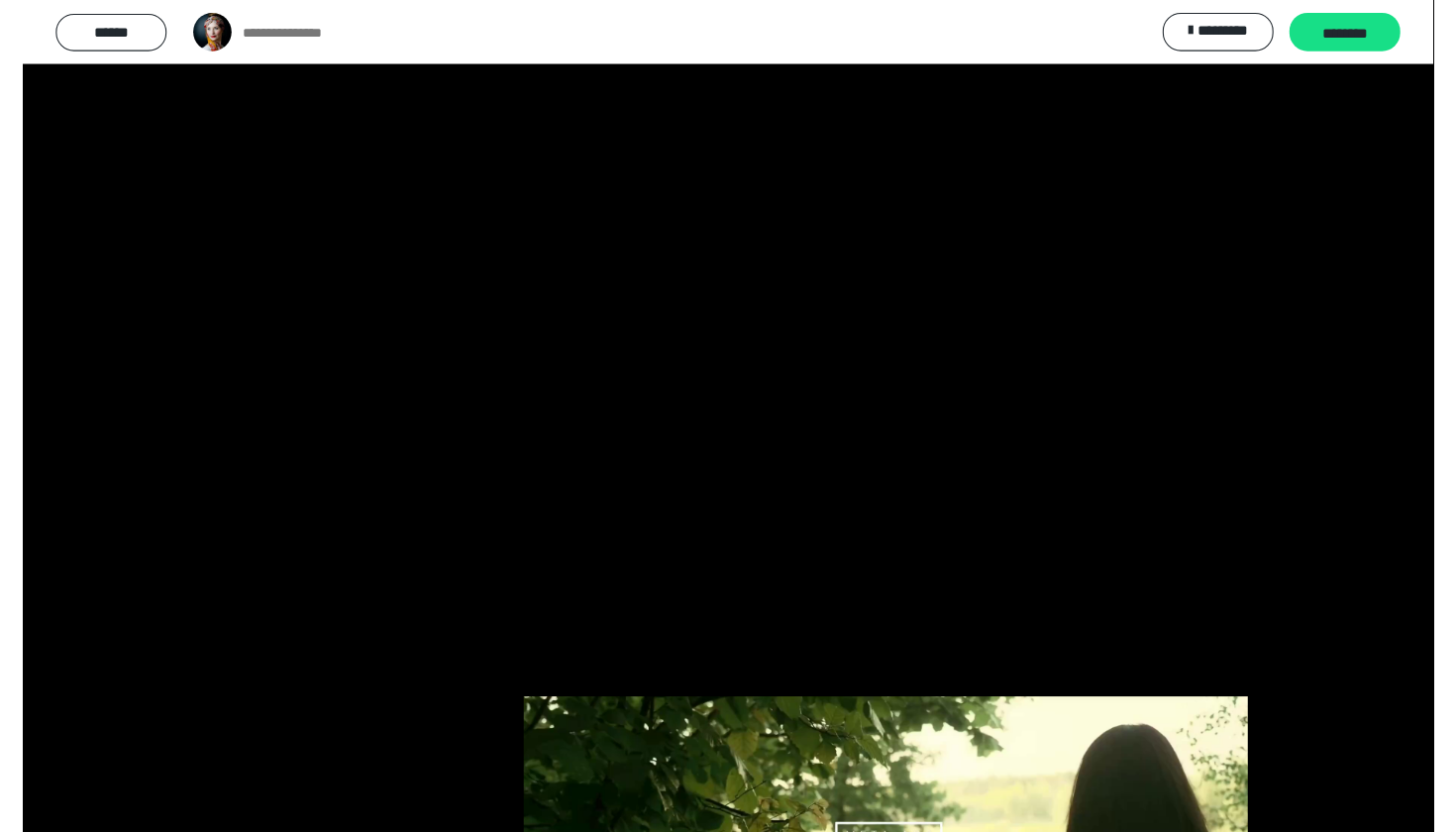 scroll, scrollTop: 328, scrollLeft: 0, axis: vertical 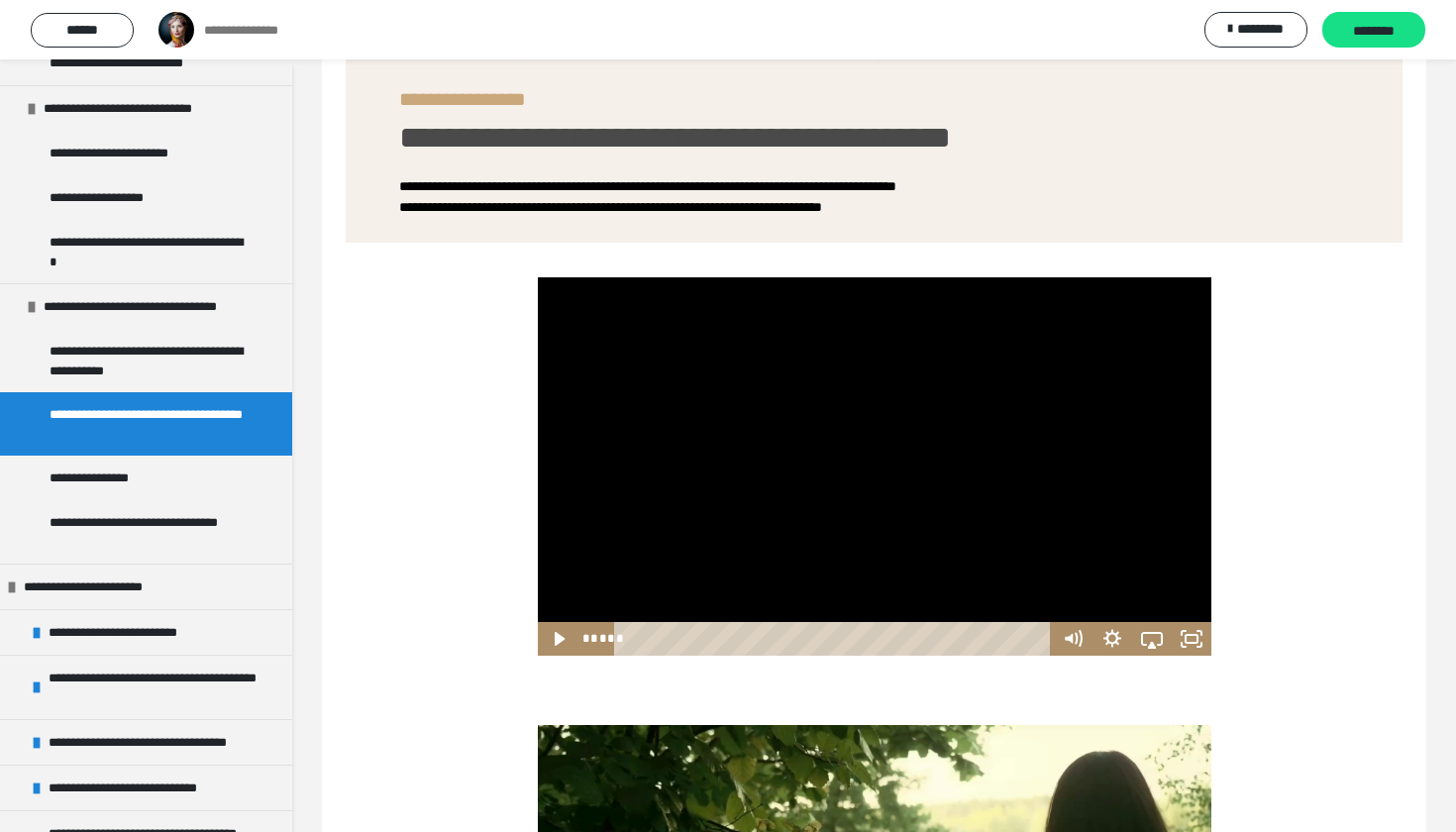 click at bounding box center (875, 467) 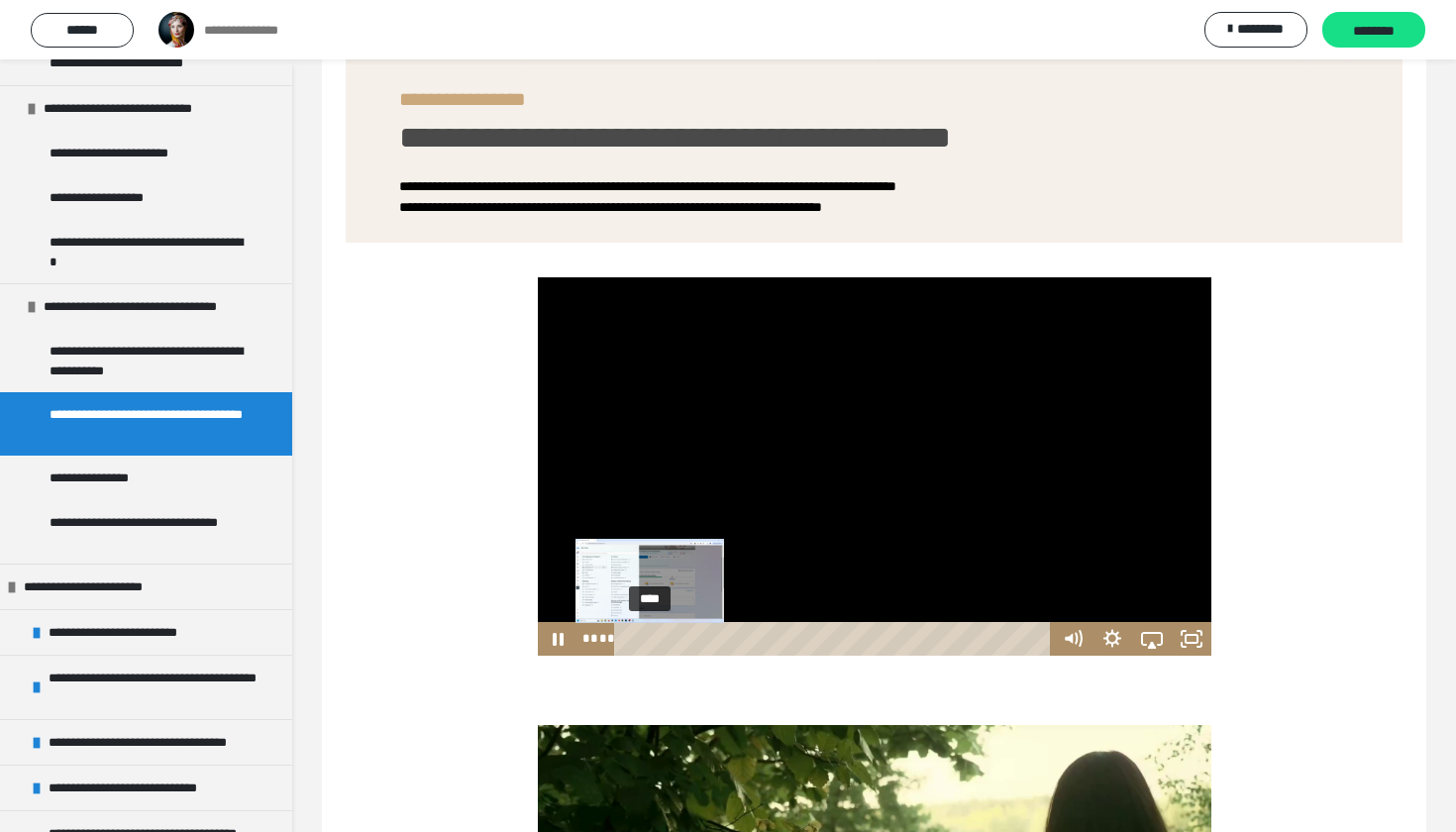 click on "****" at bounding box center [836, 639] 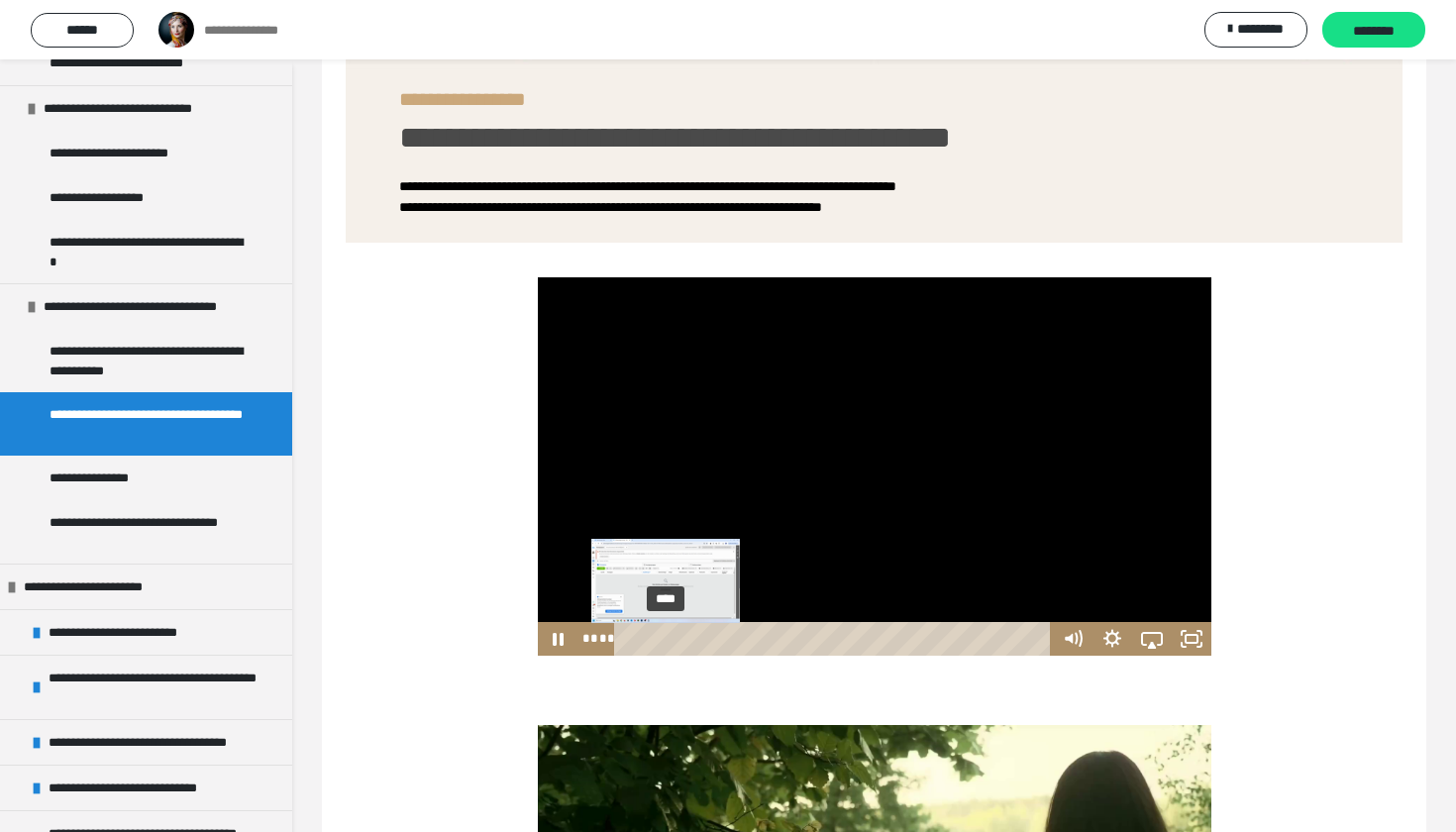 click on "****" at bounding box center [836, 639] 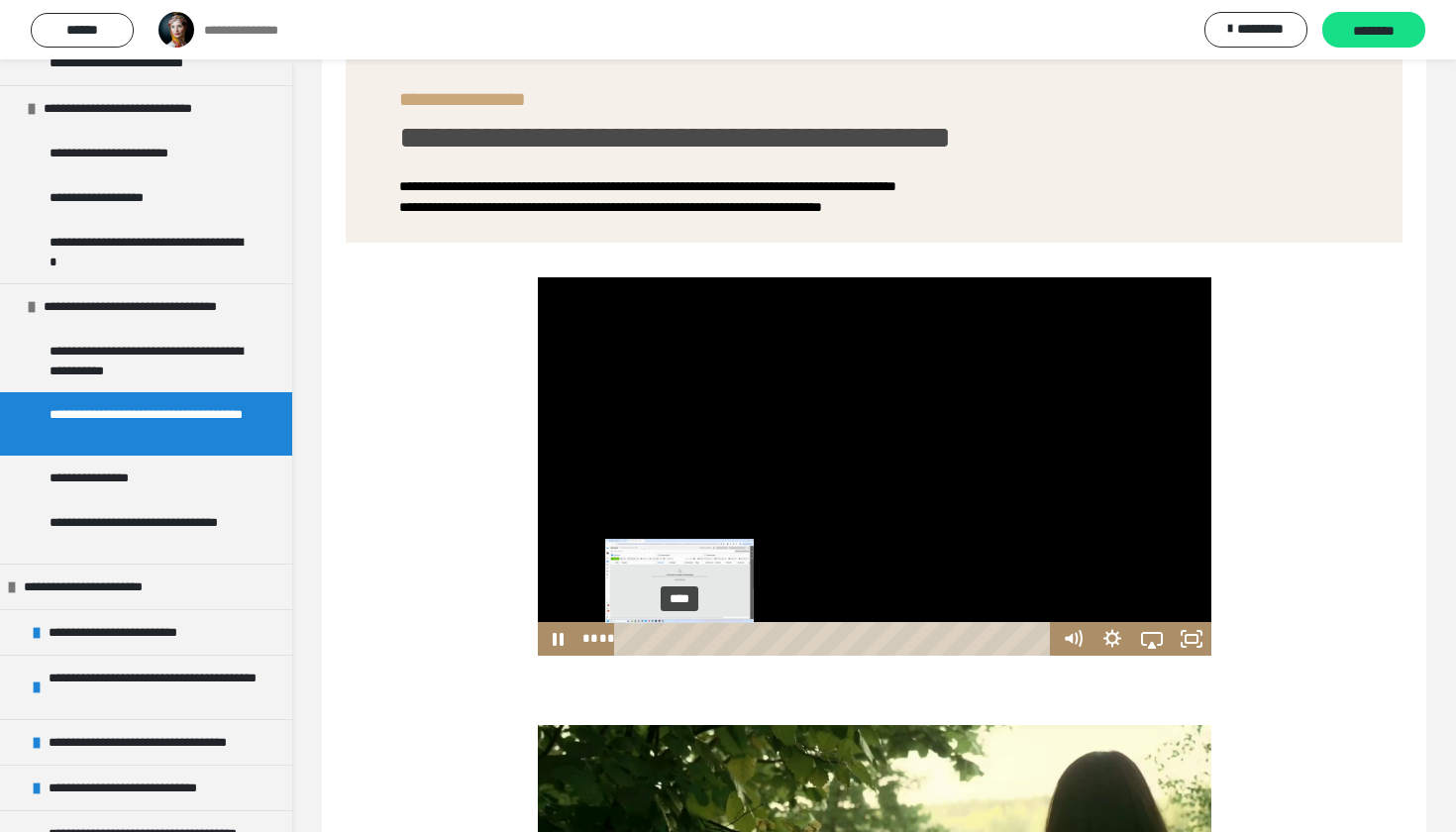 click on "****" at bounding box center [836, 639] 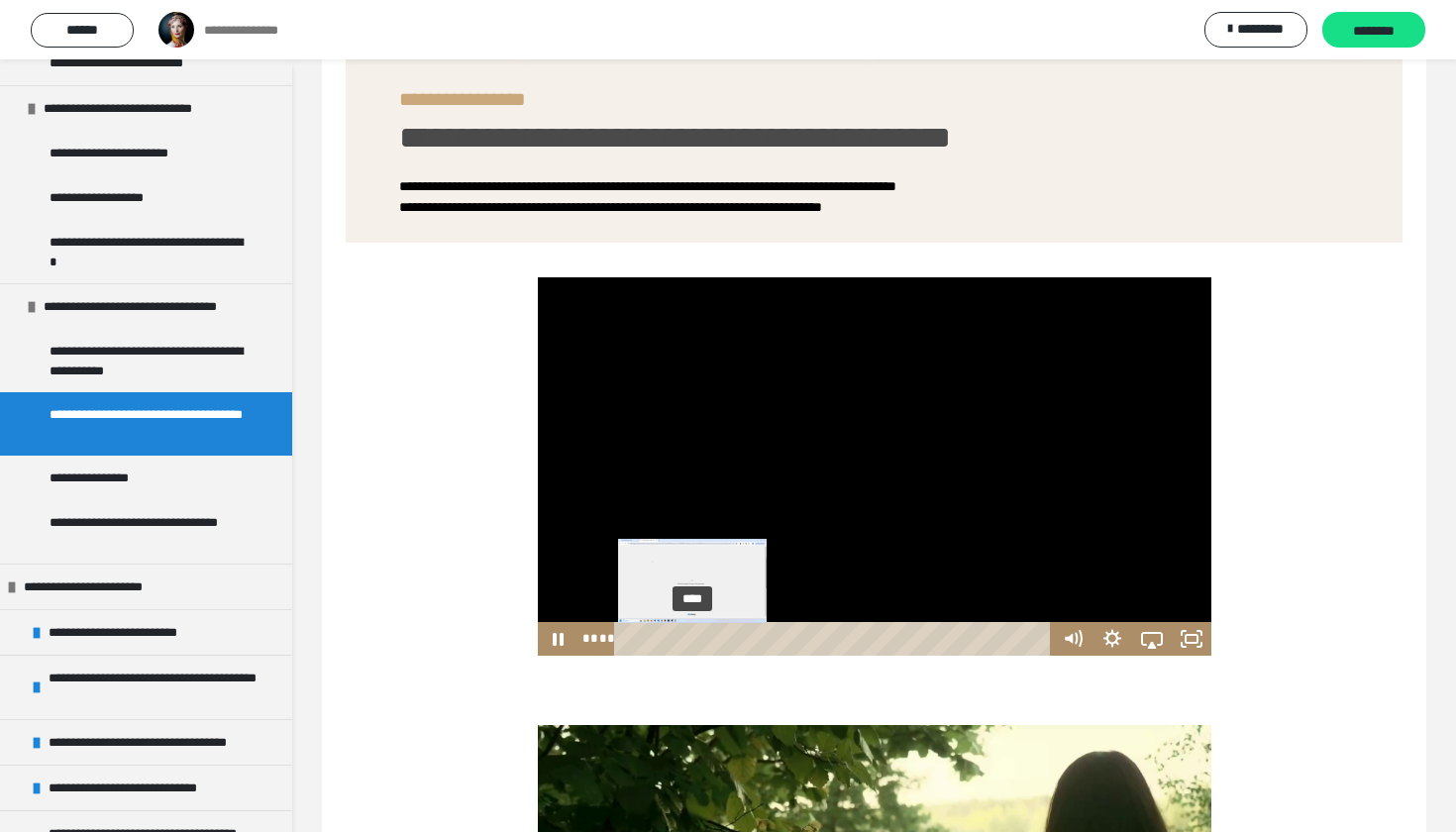 click on "****" at bounding box center (836, 639) 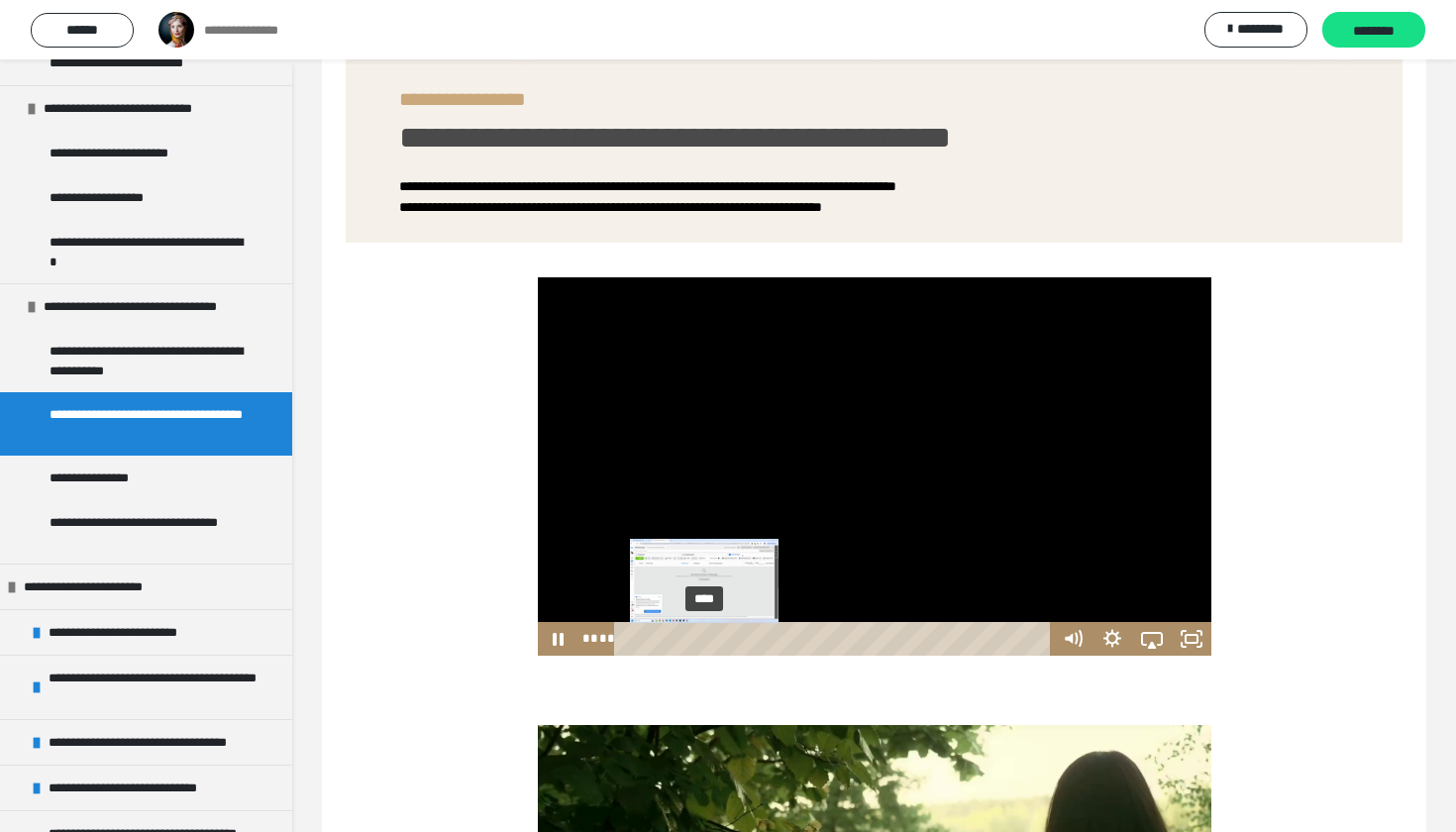 click on "****" at bounding box center (836, 639) 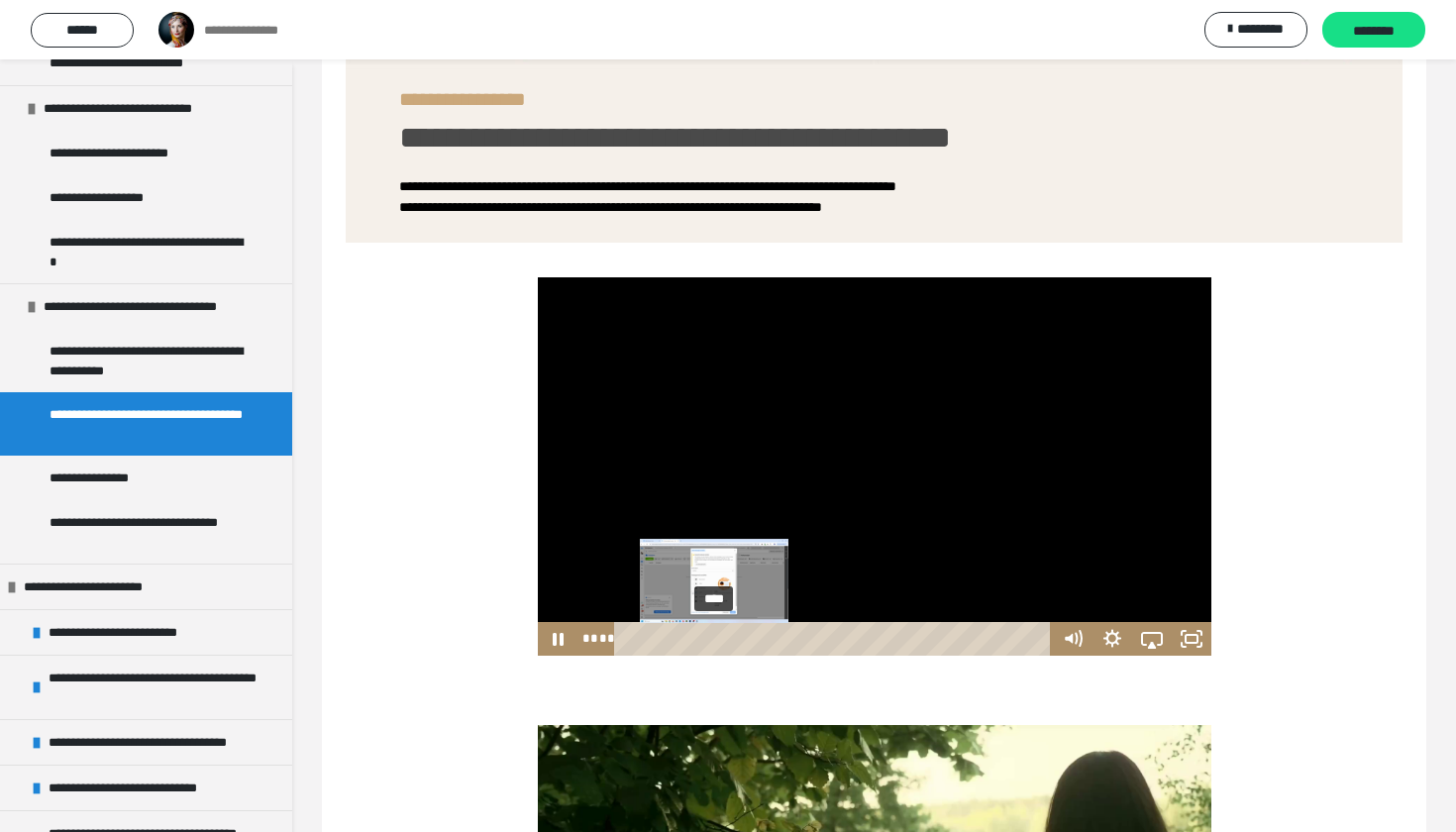 click on "****" at bounding box center (836, 639) 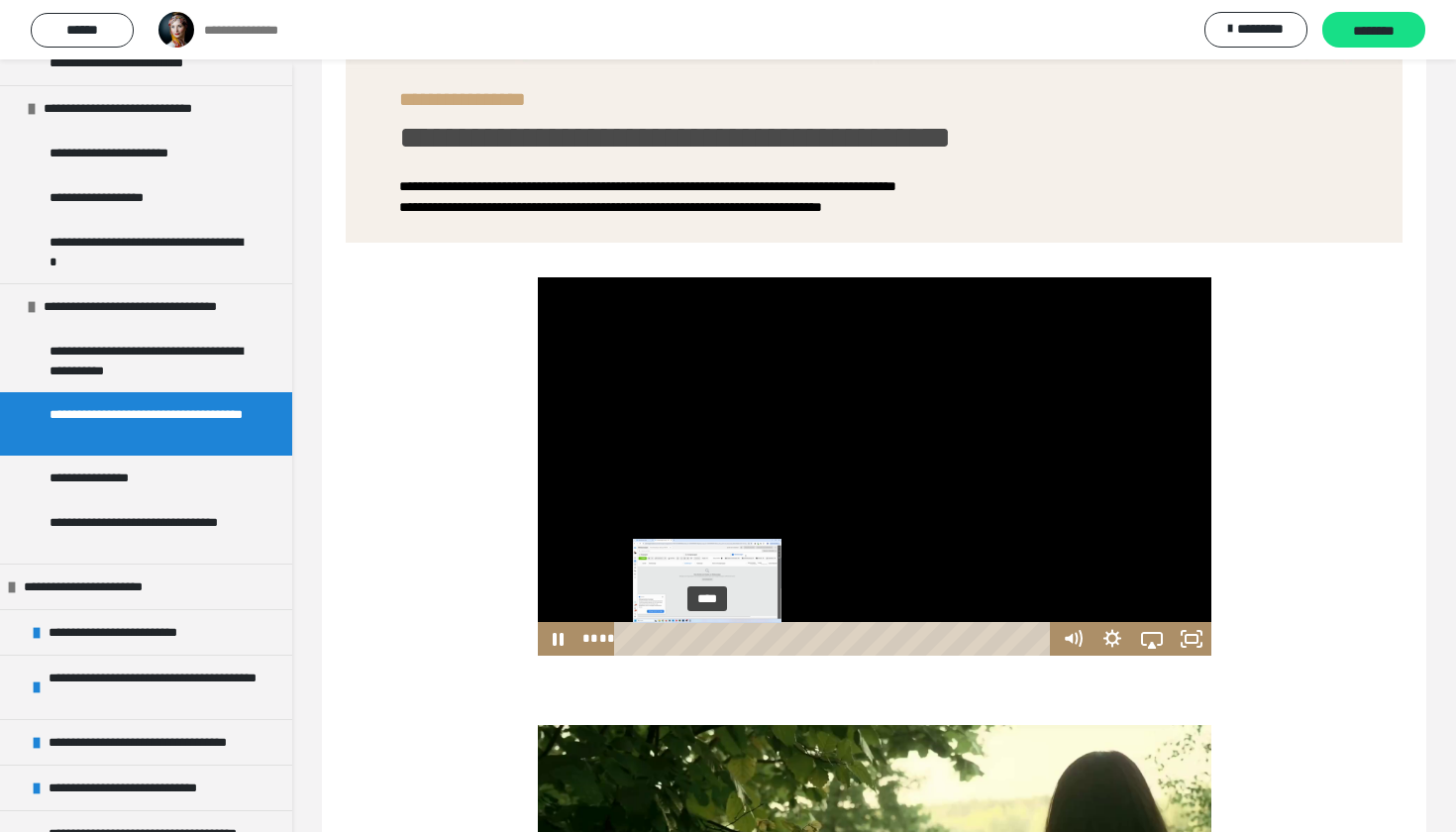 click on "****" at bounding box center (836, 639) 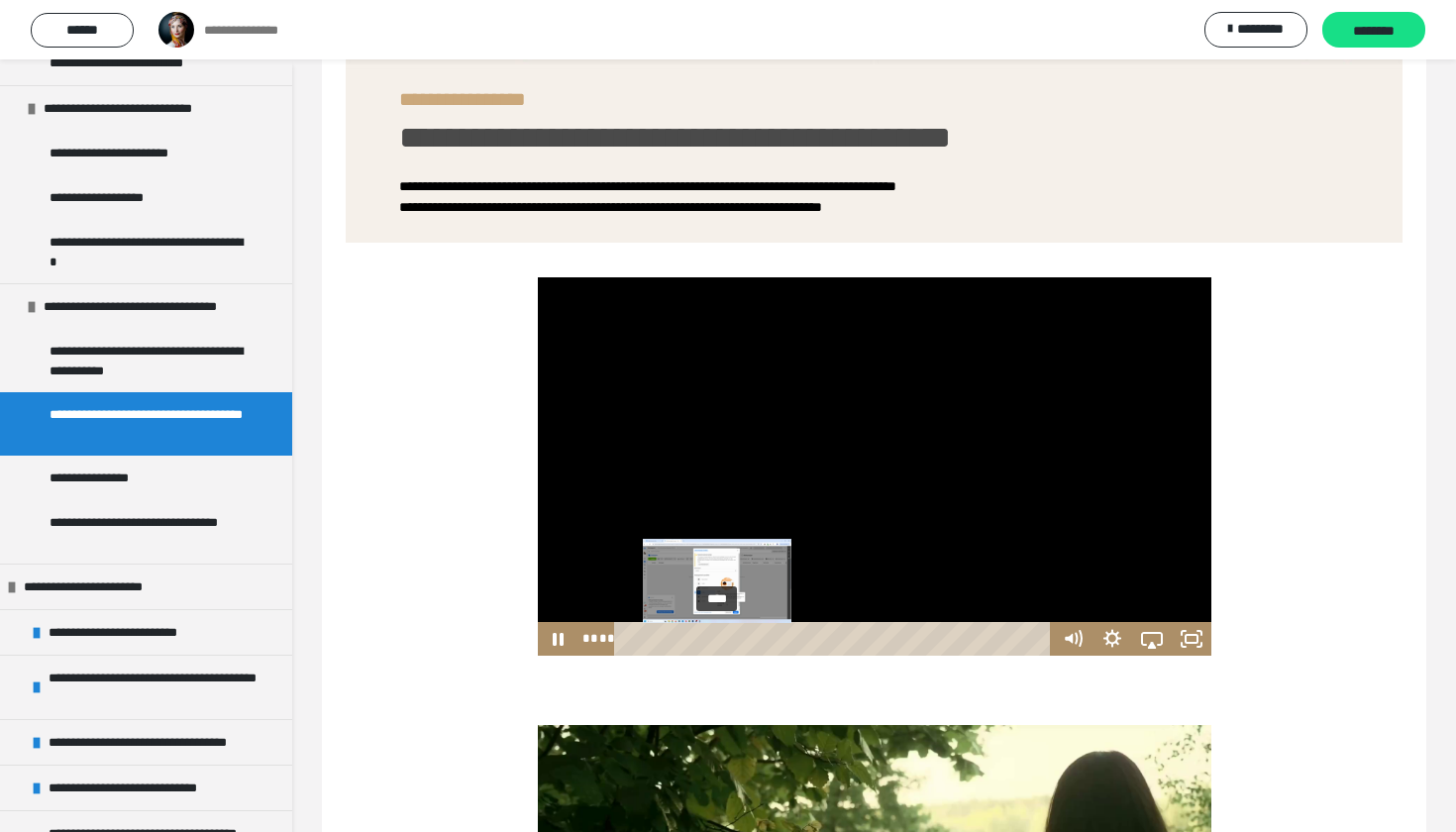 click on "****" at bounding box center [836, 639] 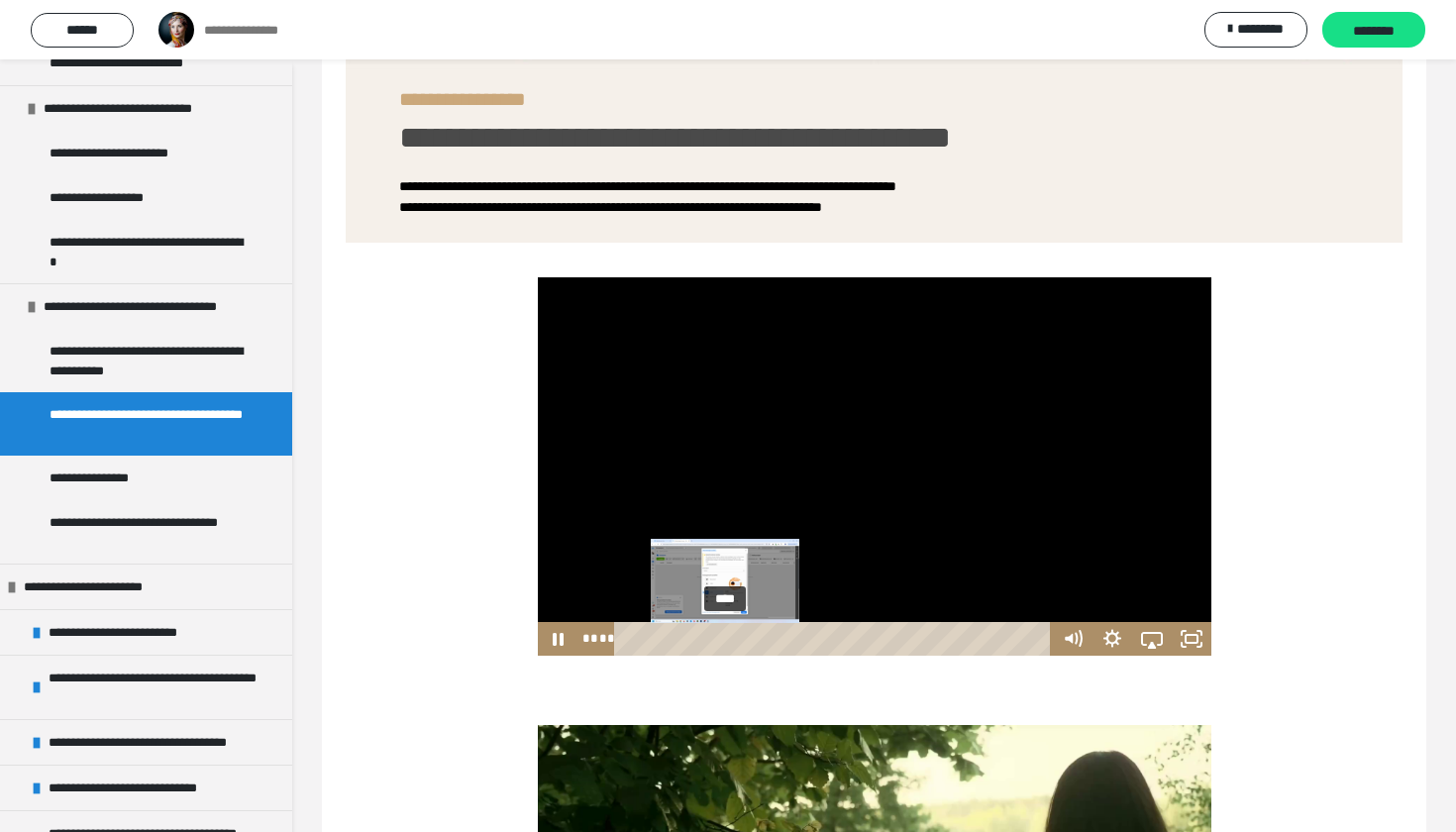 click on "****" at bounding box center (836, 639) 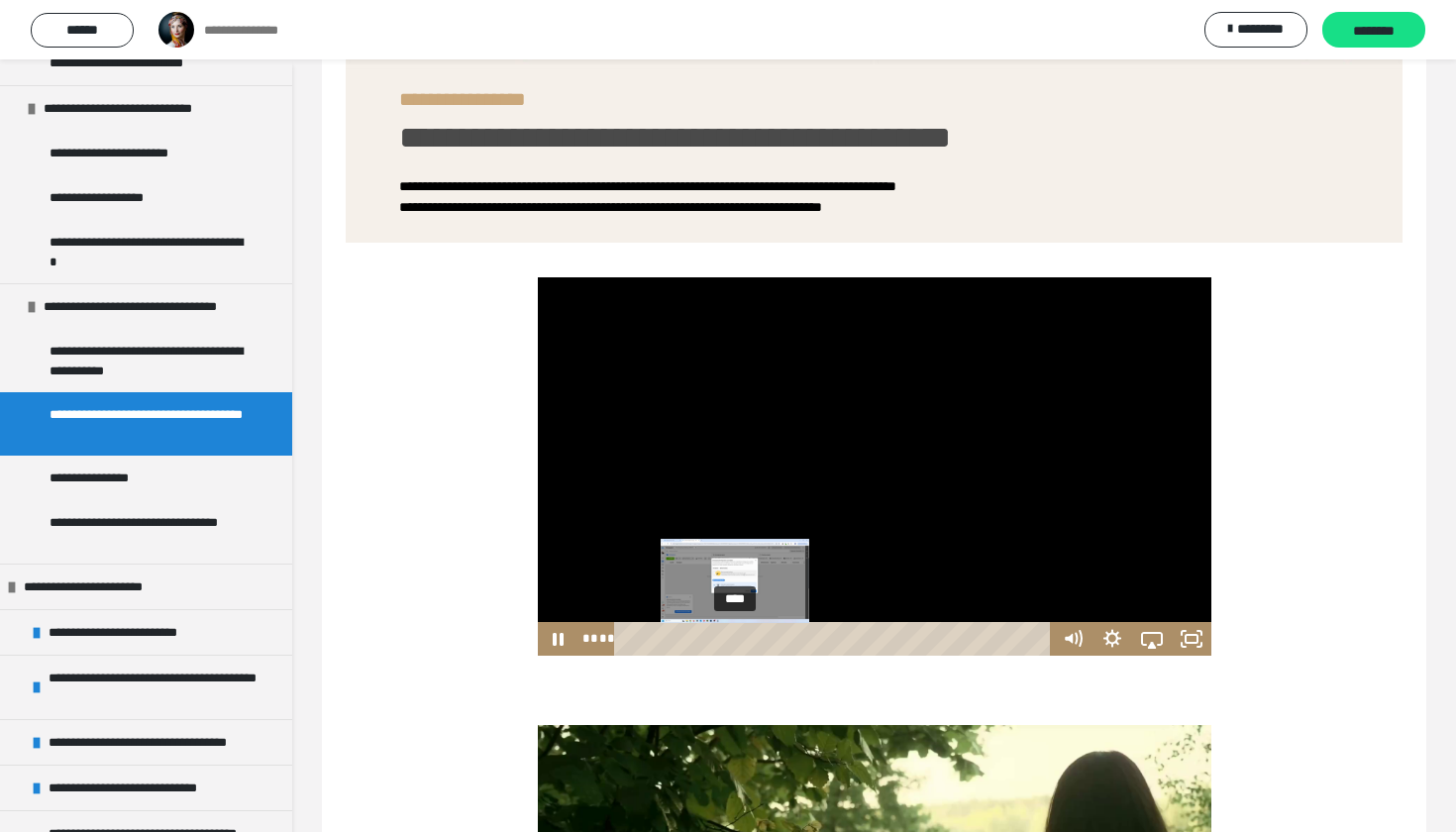 click on "****" at bounding box center (836, 639) 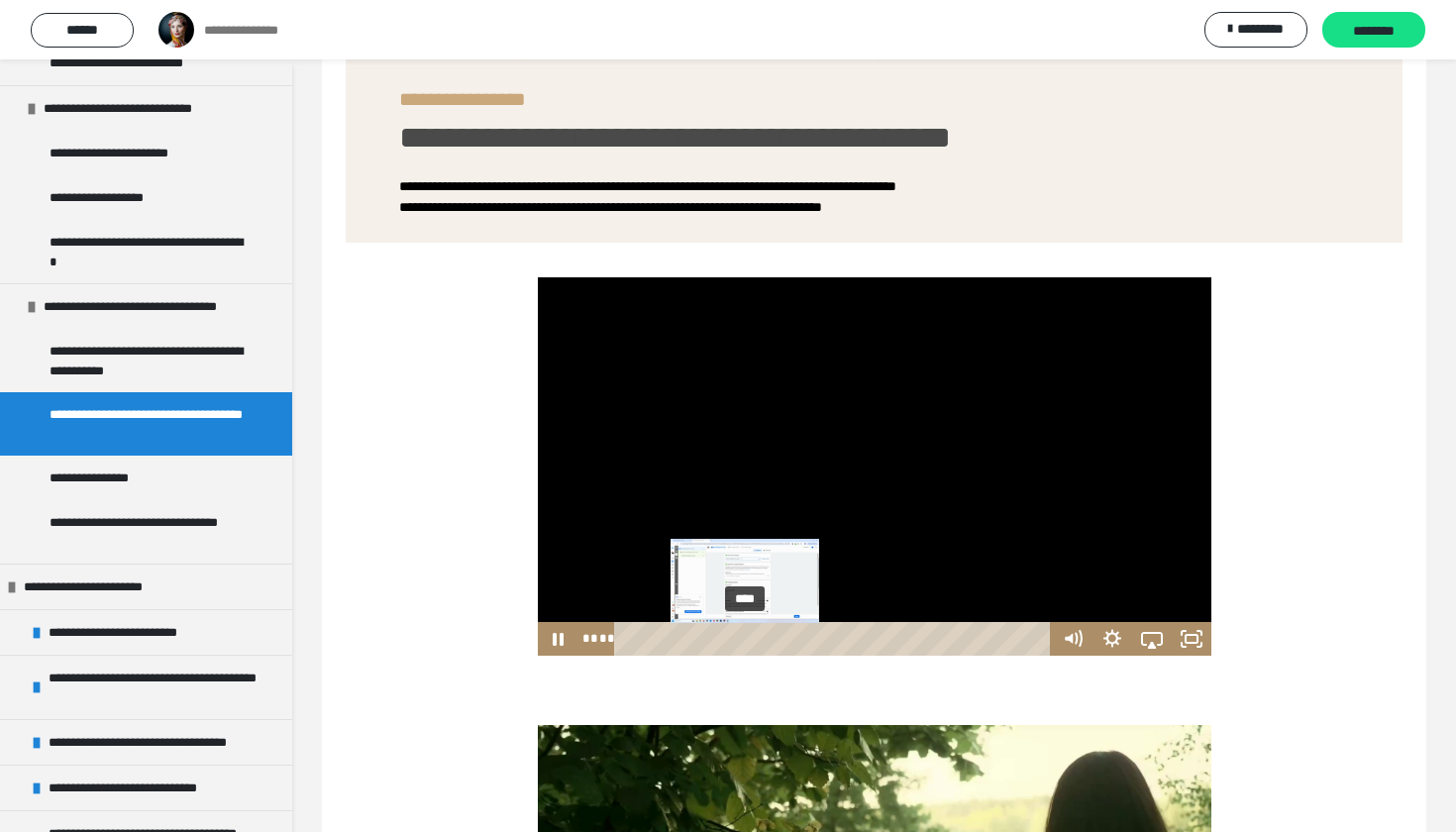 click on "****" at bounding box center [836, 639] 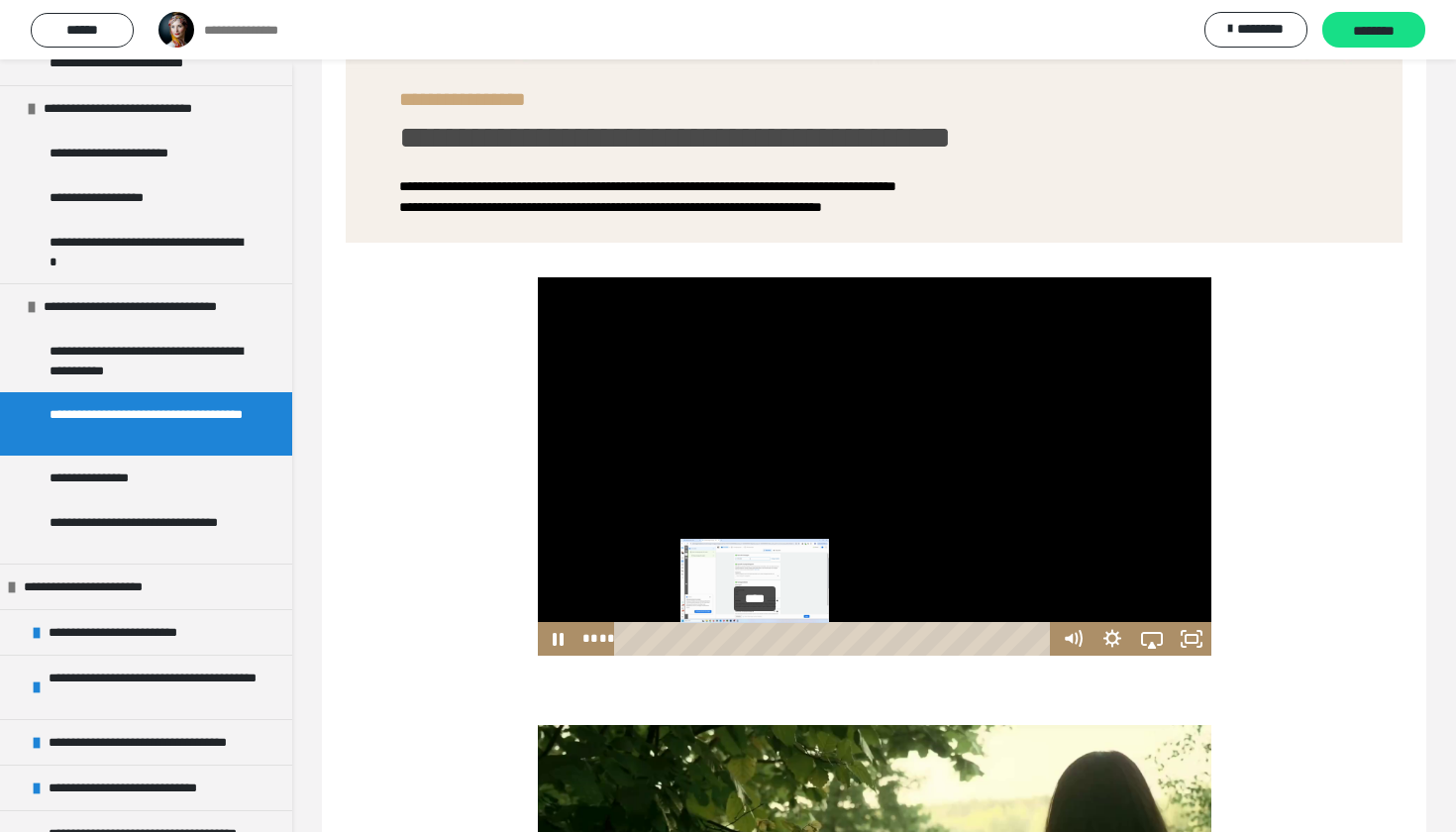 click on "****" at bounding box center (836, 639) 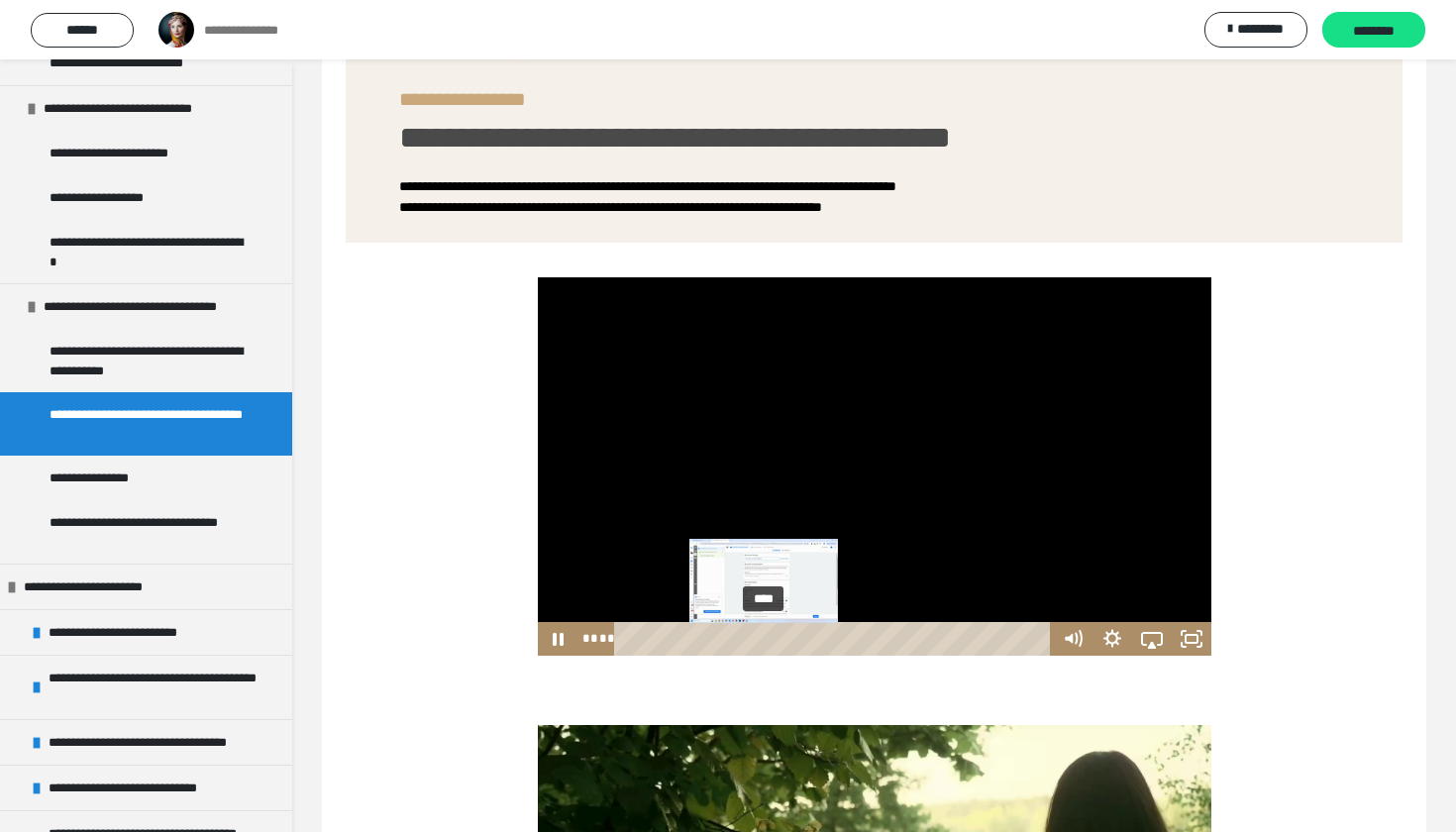 click on "****" at bounding box center (836, 639) 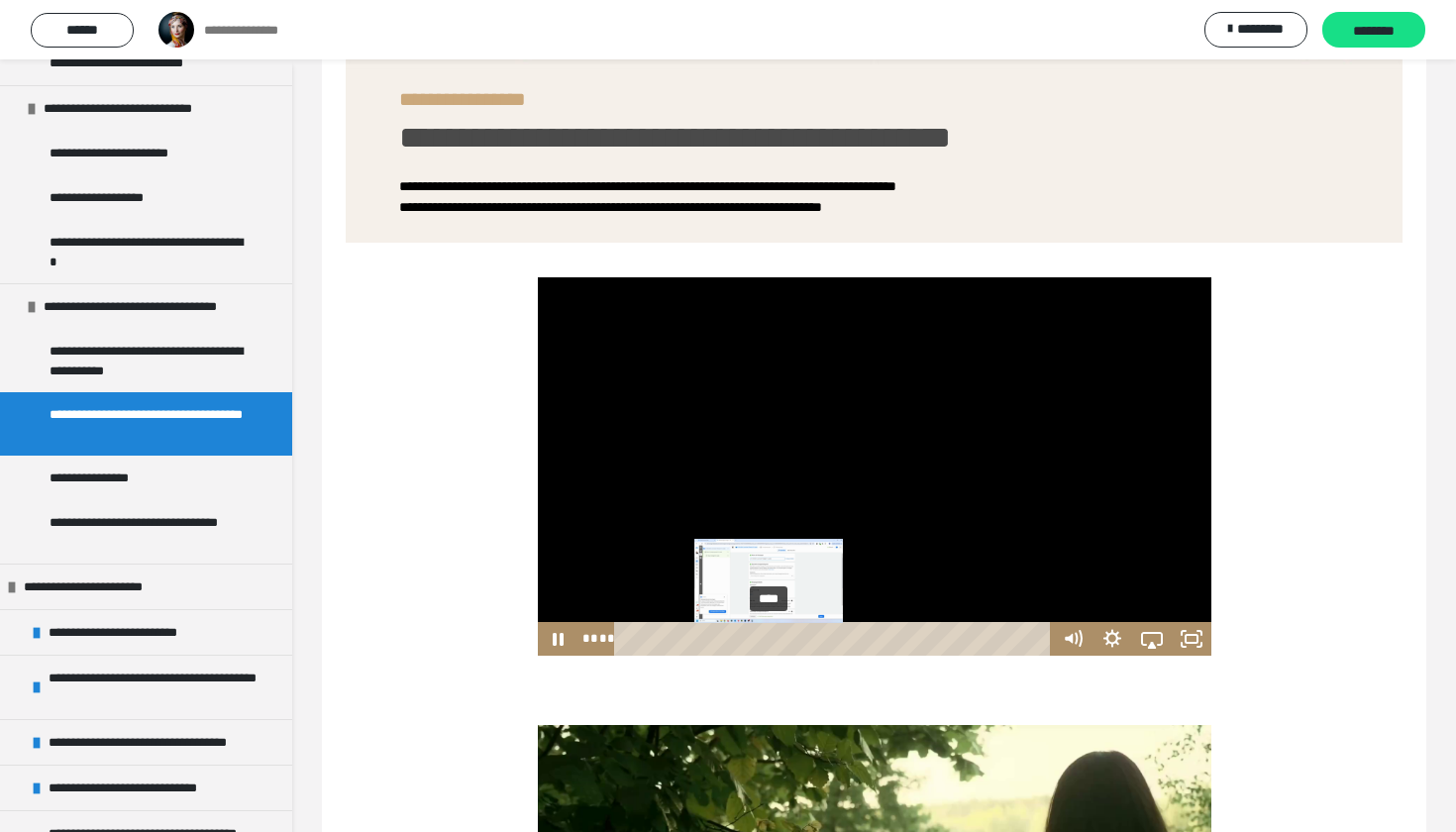 click at bounding box center [768, 639] 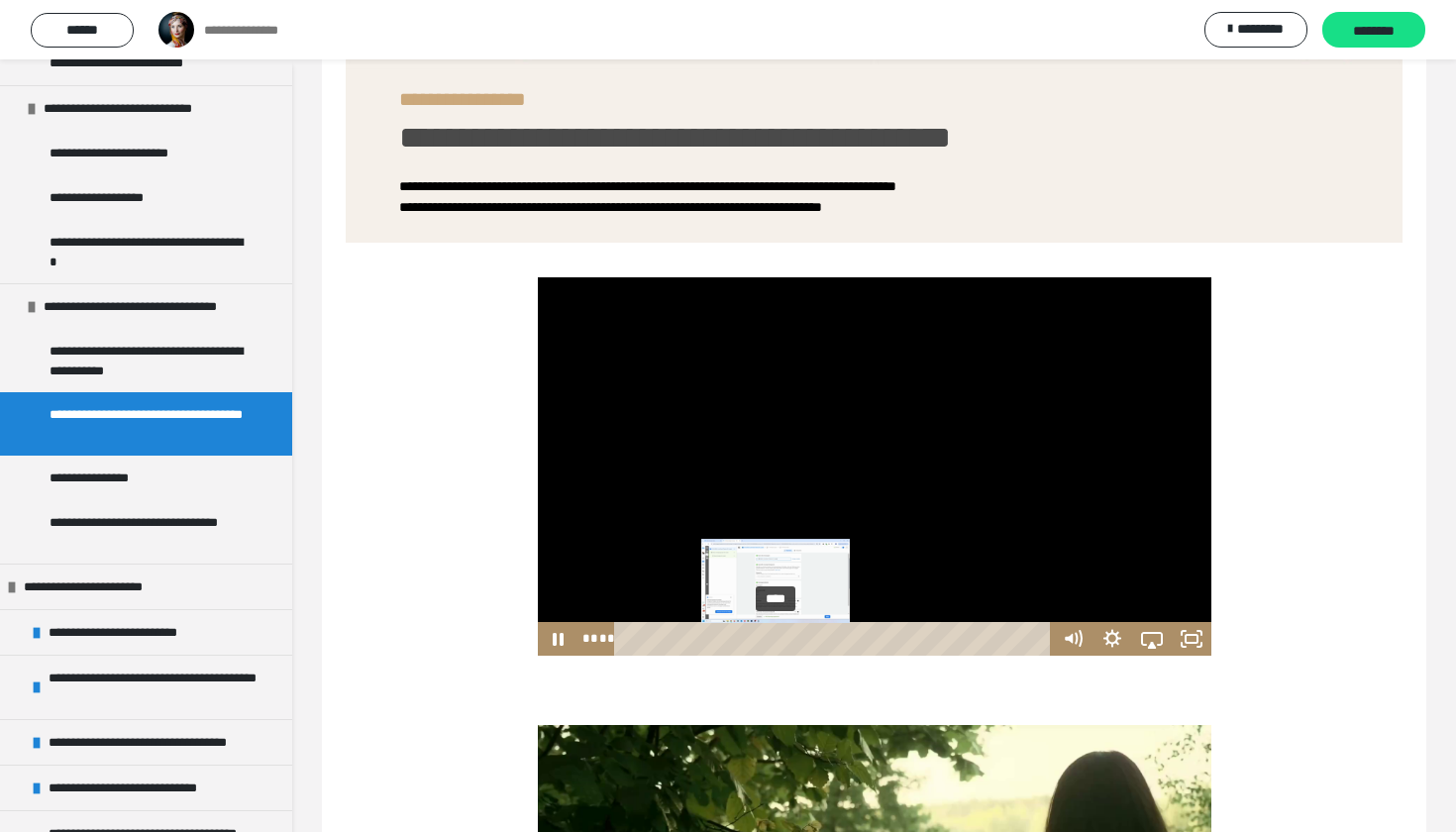 click on "****" at bounding box center [836, 639] 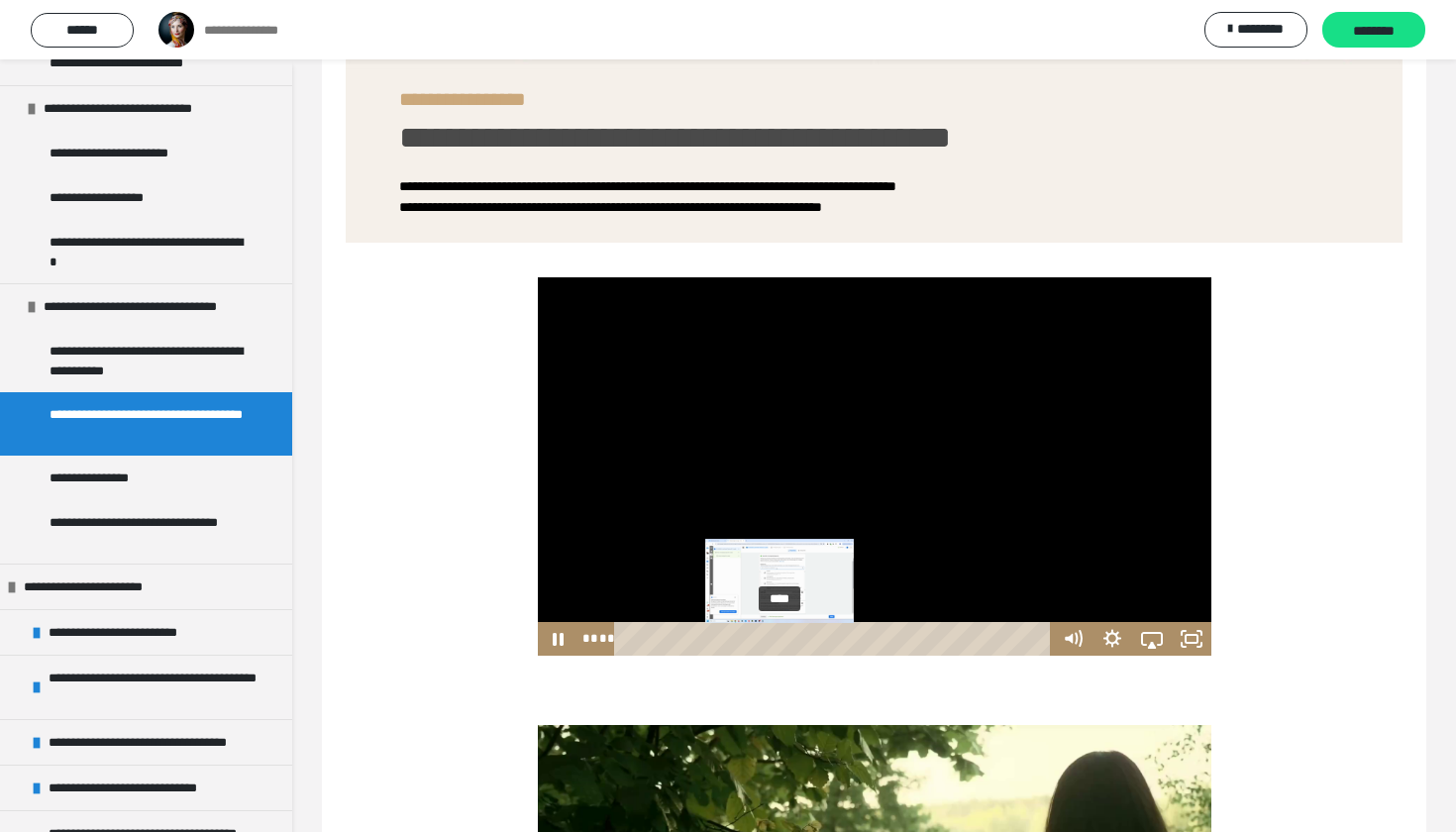click at bounding box center [779, 639] 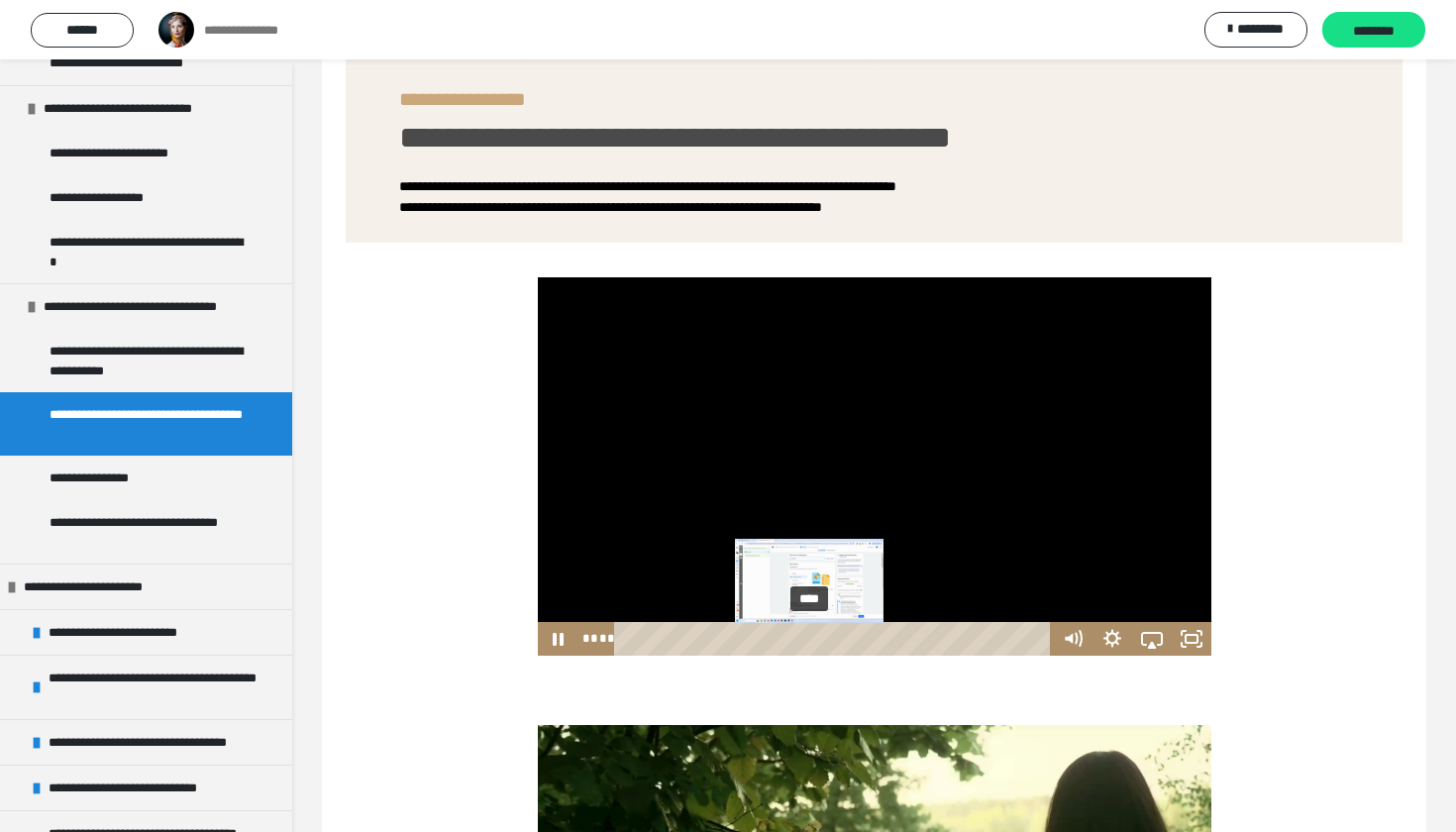 click on "****" at bounding box center (836, 639) 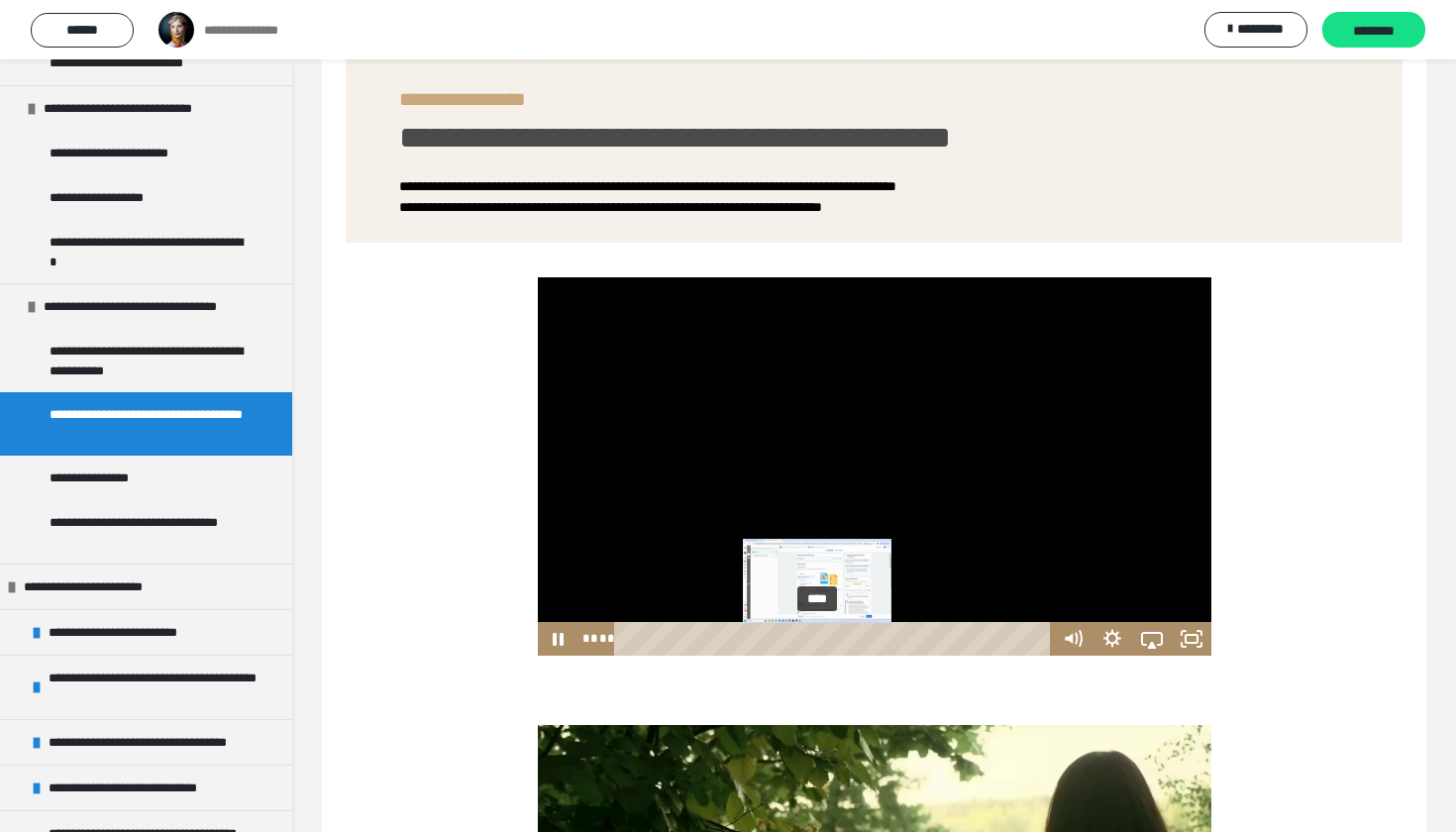 click on "****" at bounding box center (836, 639) 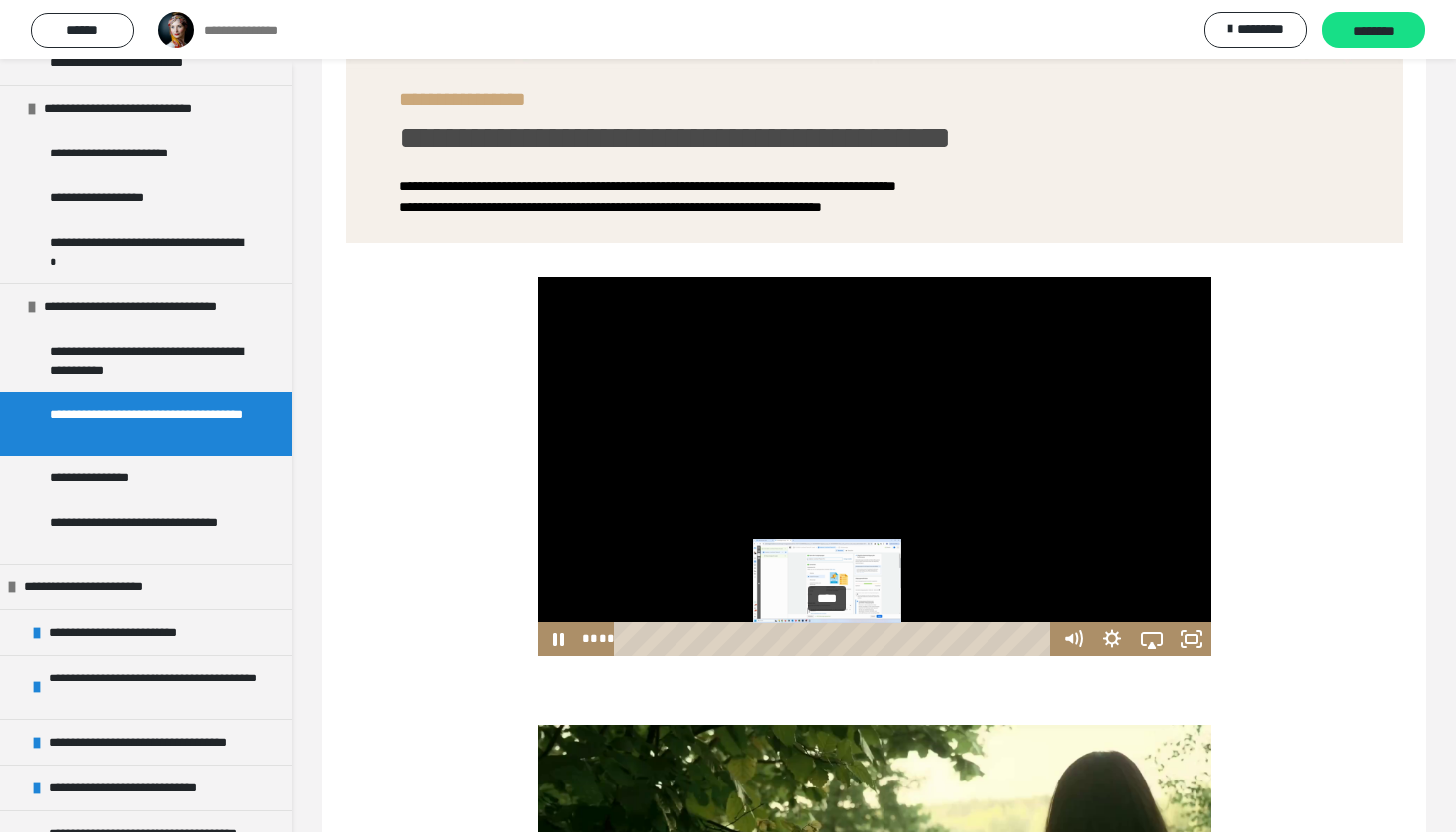 click on "****" at bounding box center (836, 639) 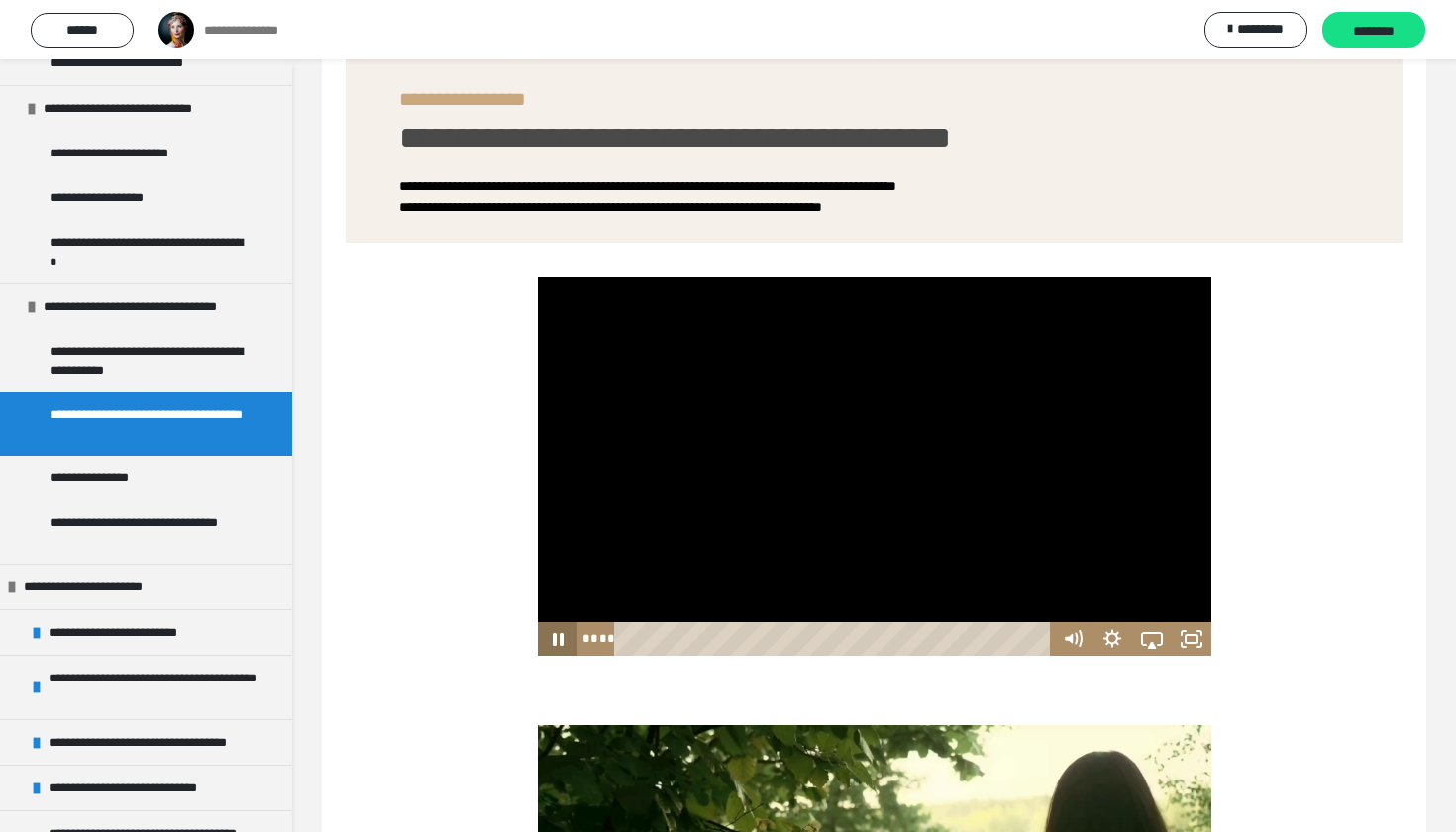 click 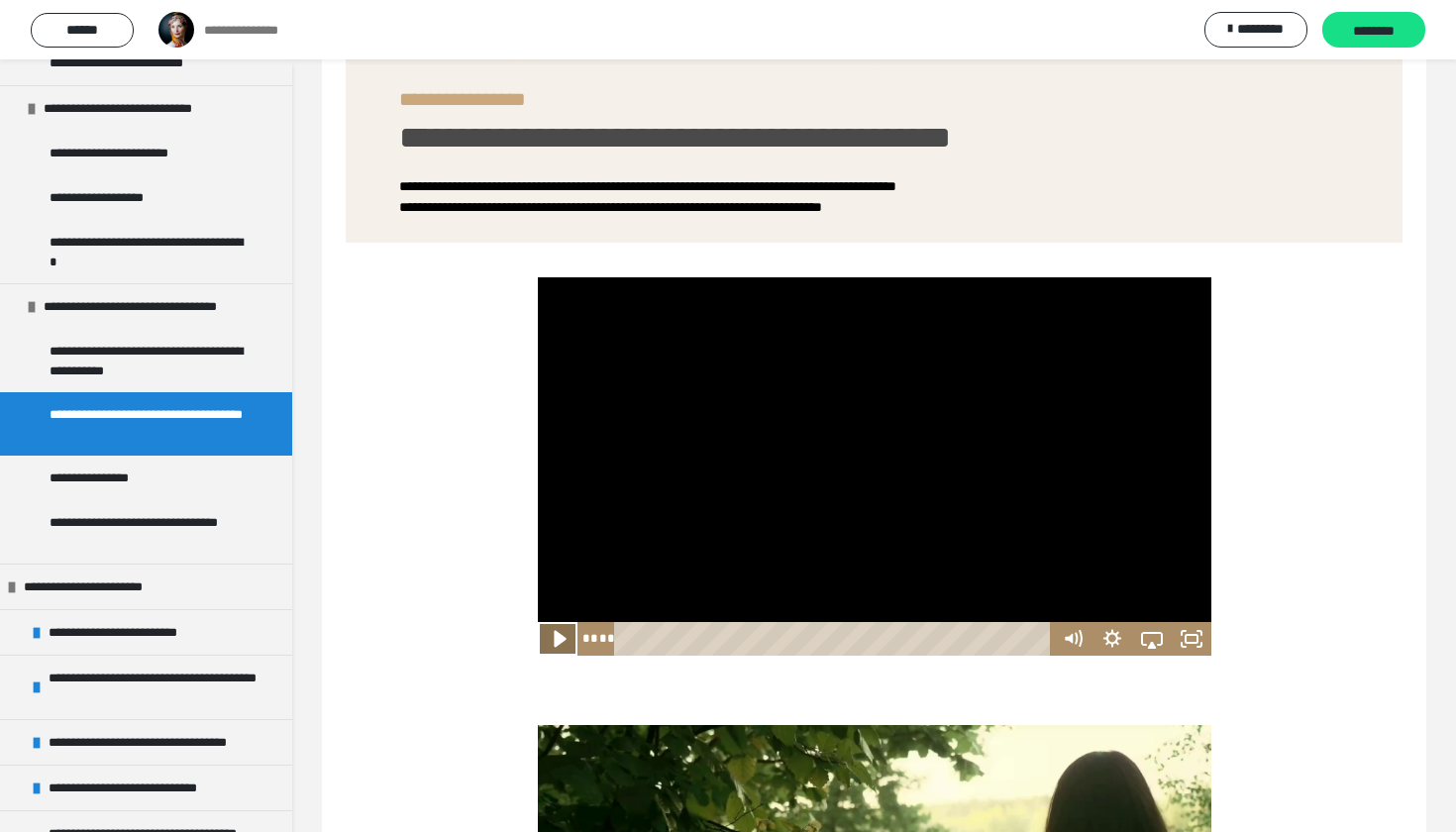 click 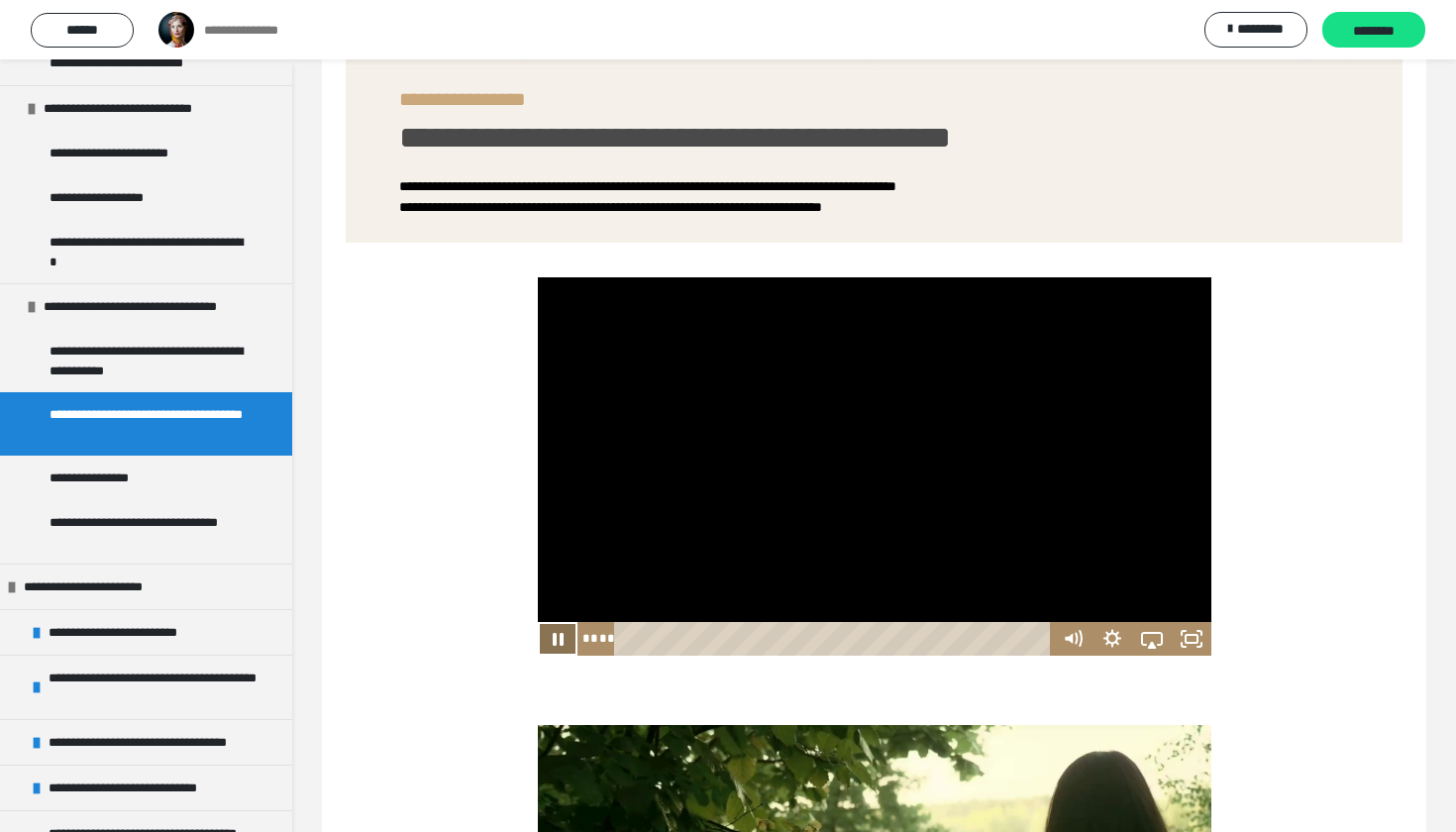 click 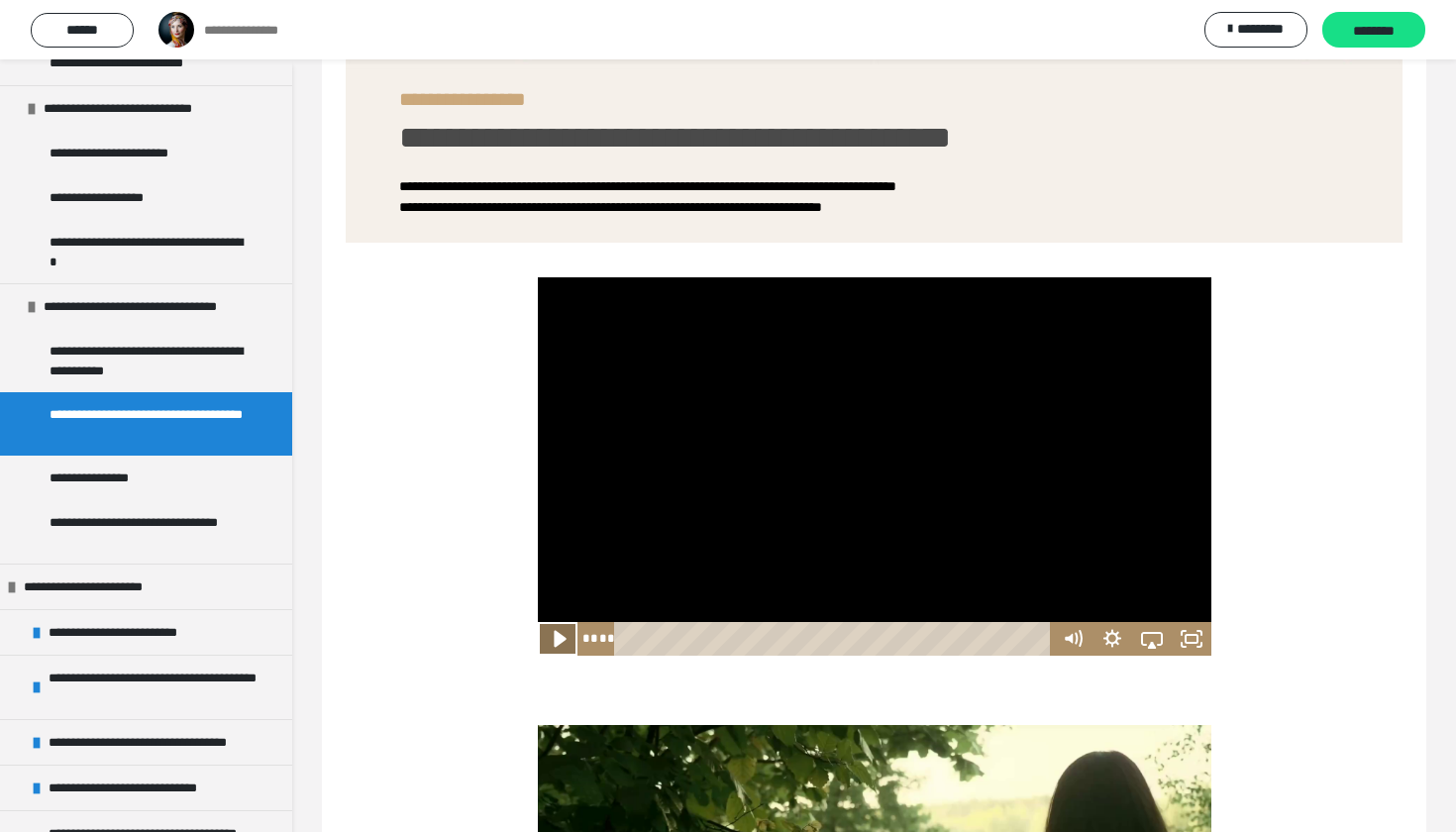 click 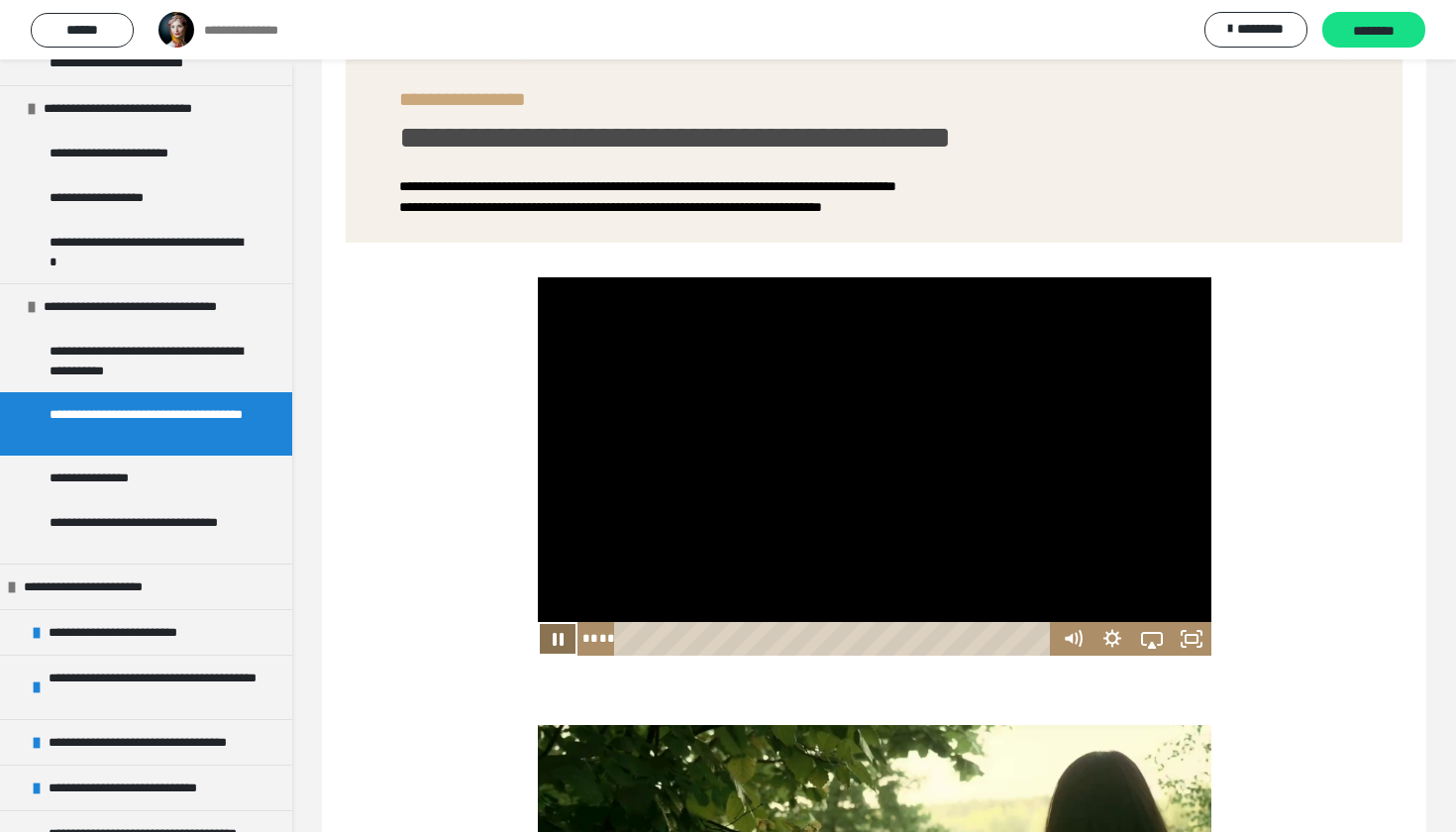 click 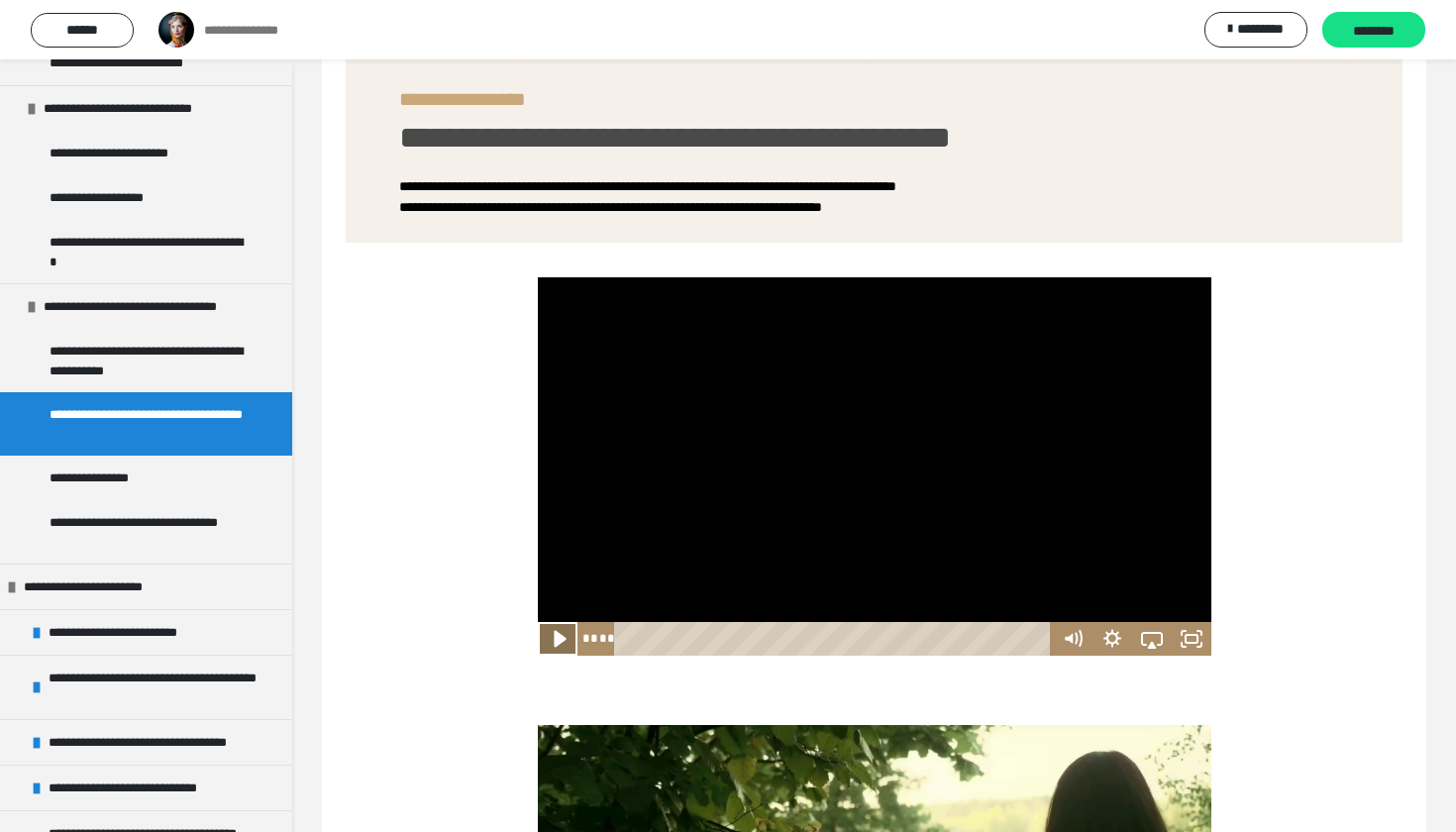 click 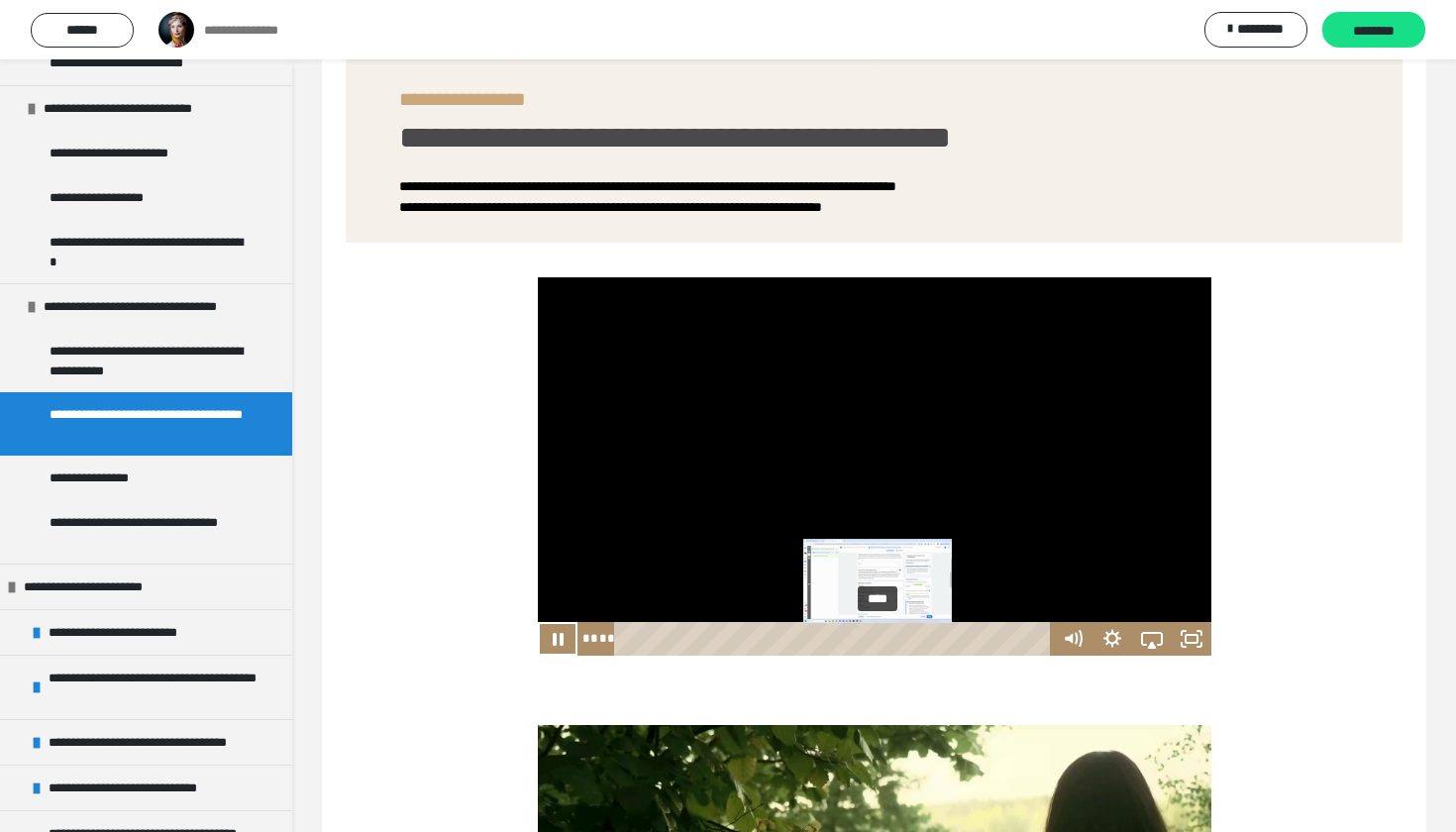 click on "****" at bounding box center [836, 639] 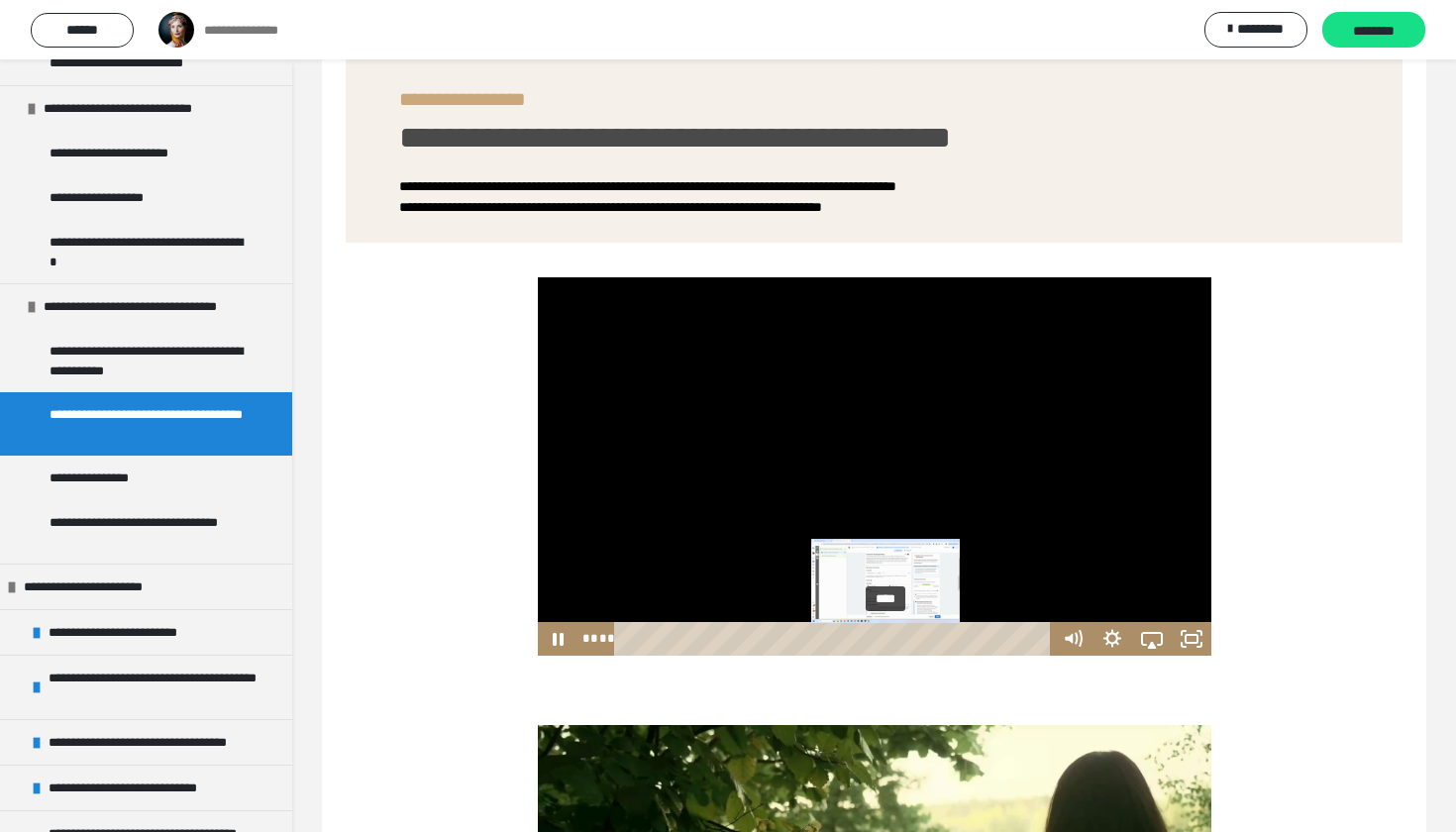 click on "****" at bounding box center (836, 639) 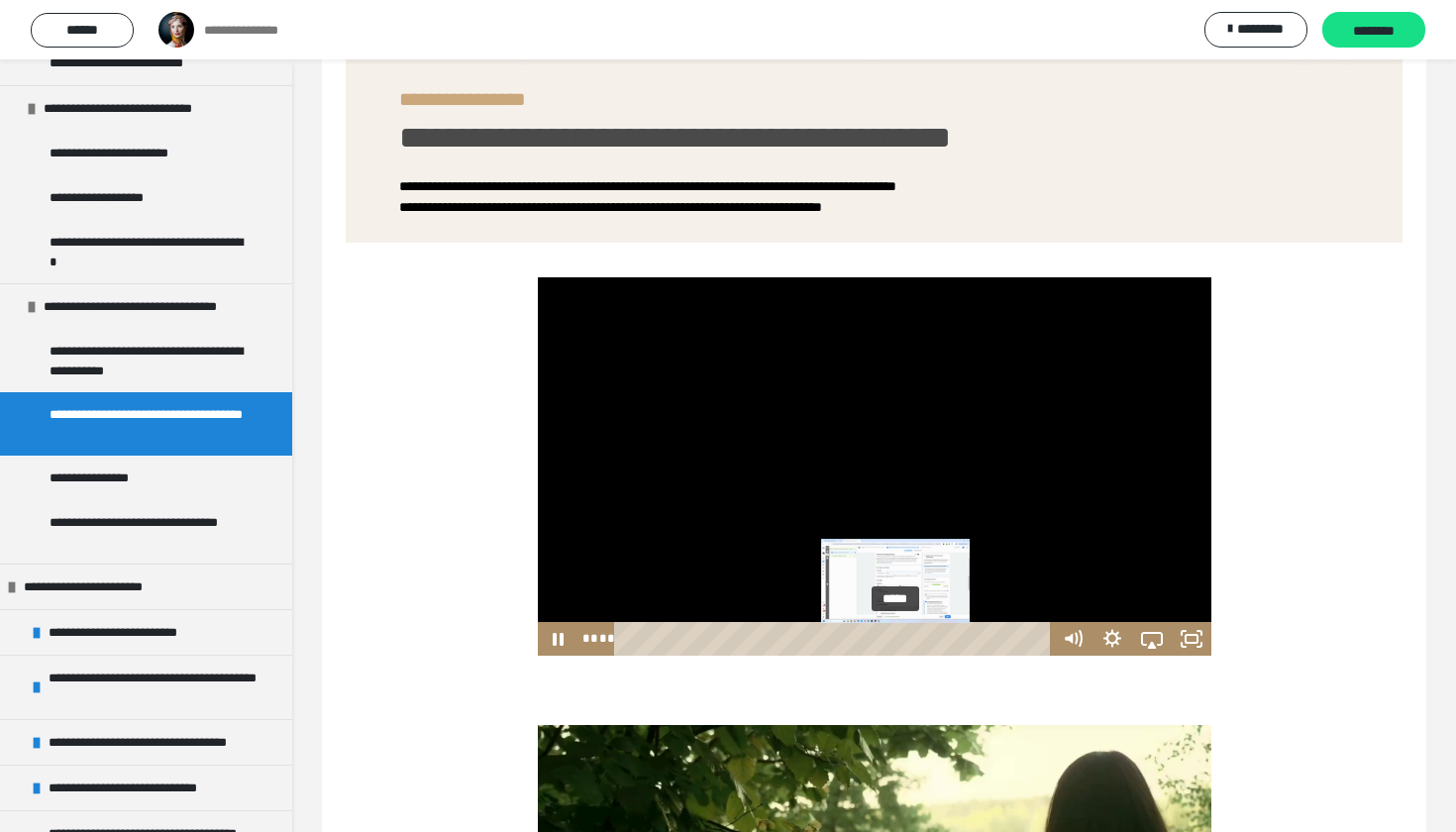 click on "*****" at bounding box center [836, 639] 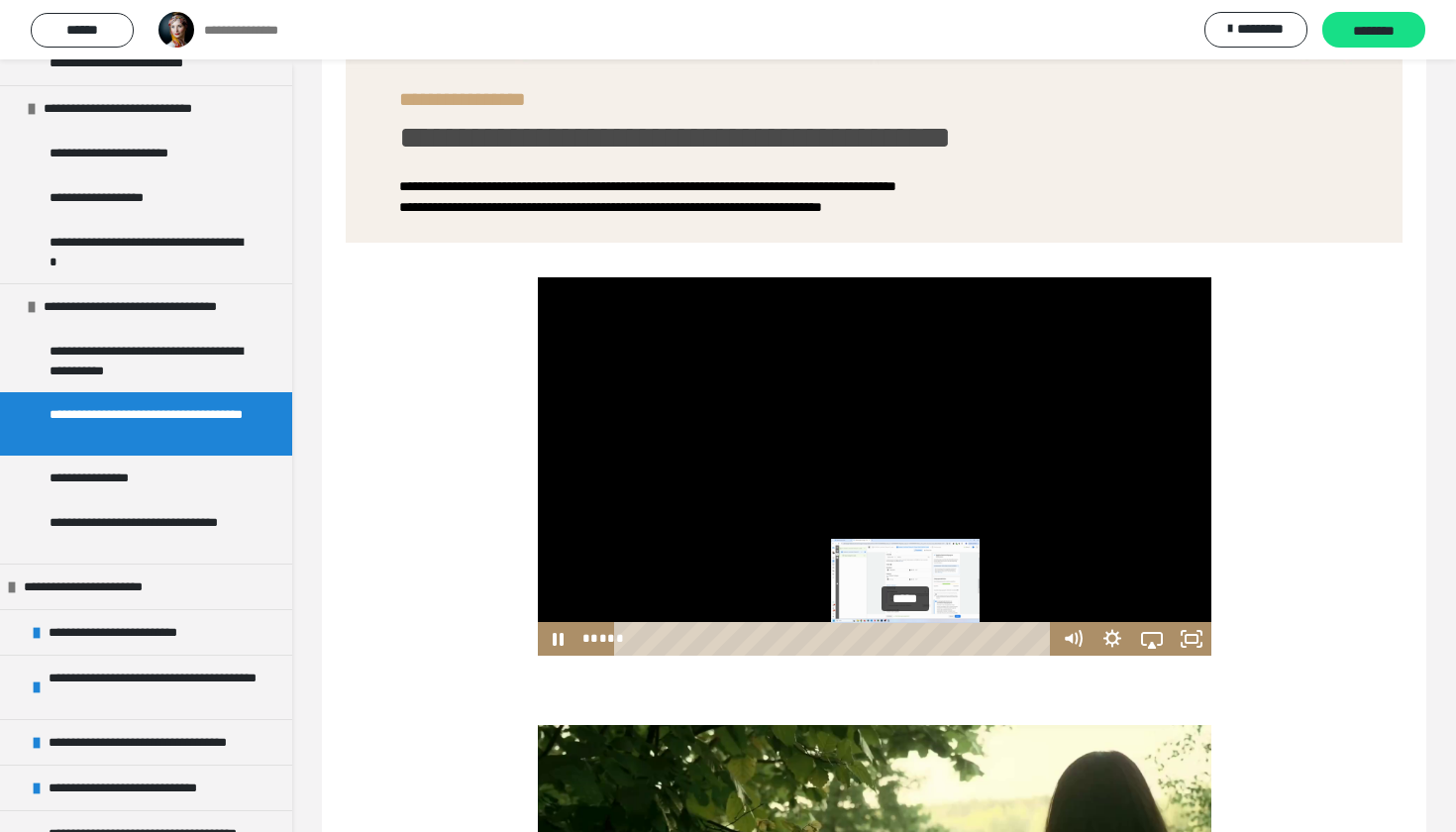 click on "*****" at bounding box center (836, 639) 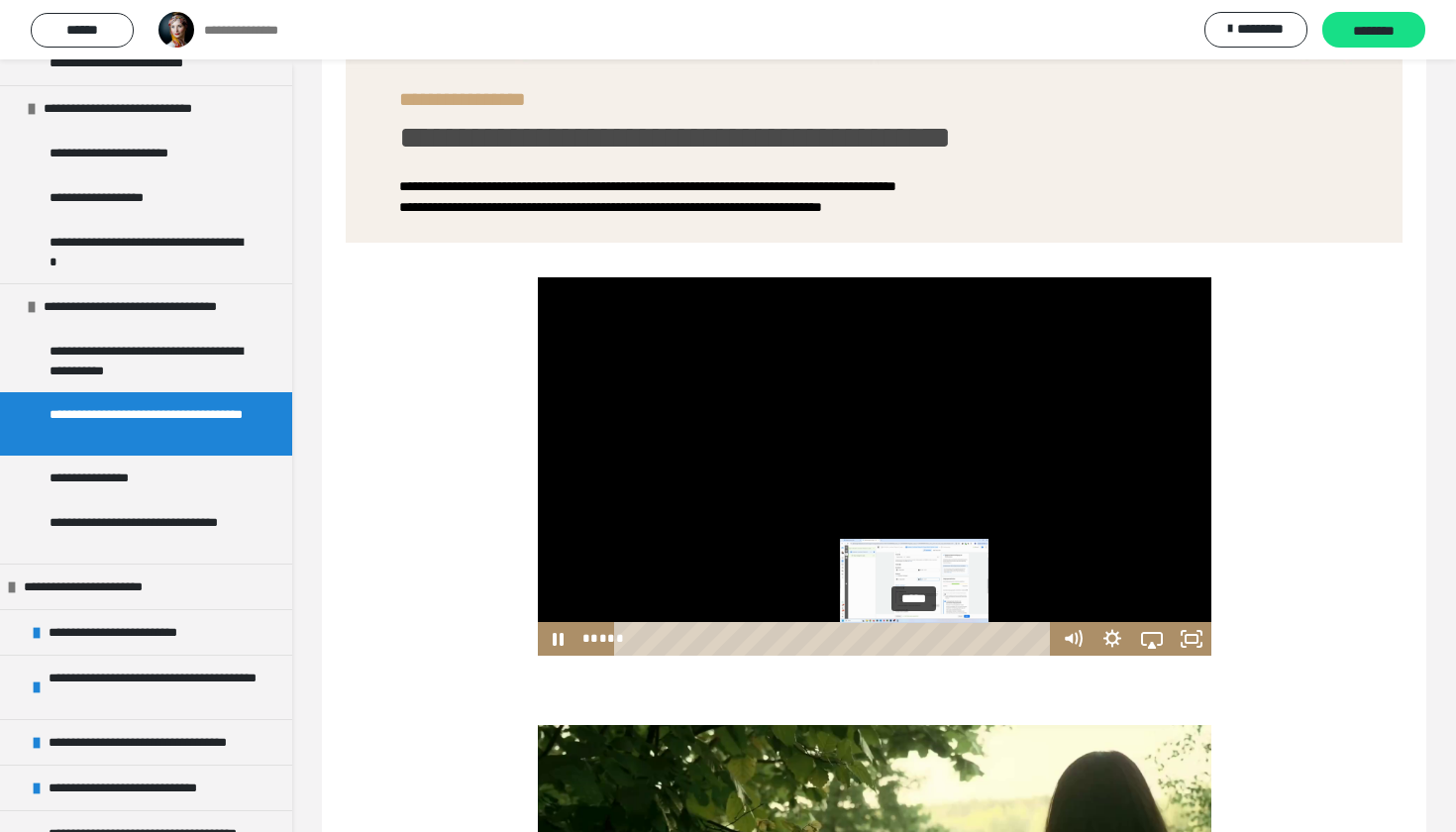 click on "*****" at bounding box center (836, 639) 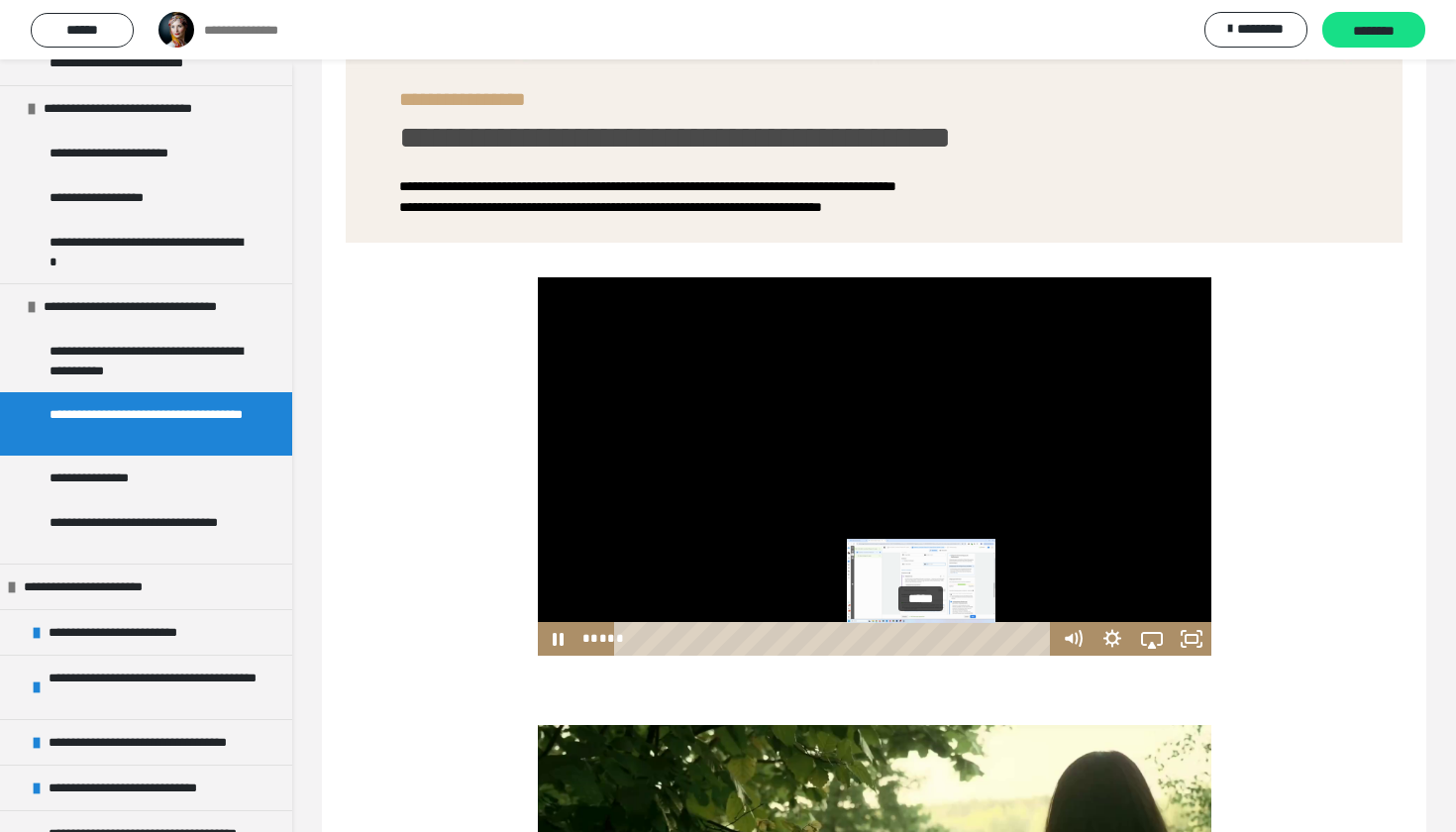 click on "*****" at bounding box center (836, 639) 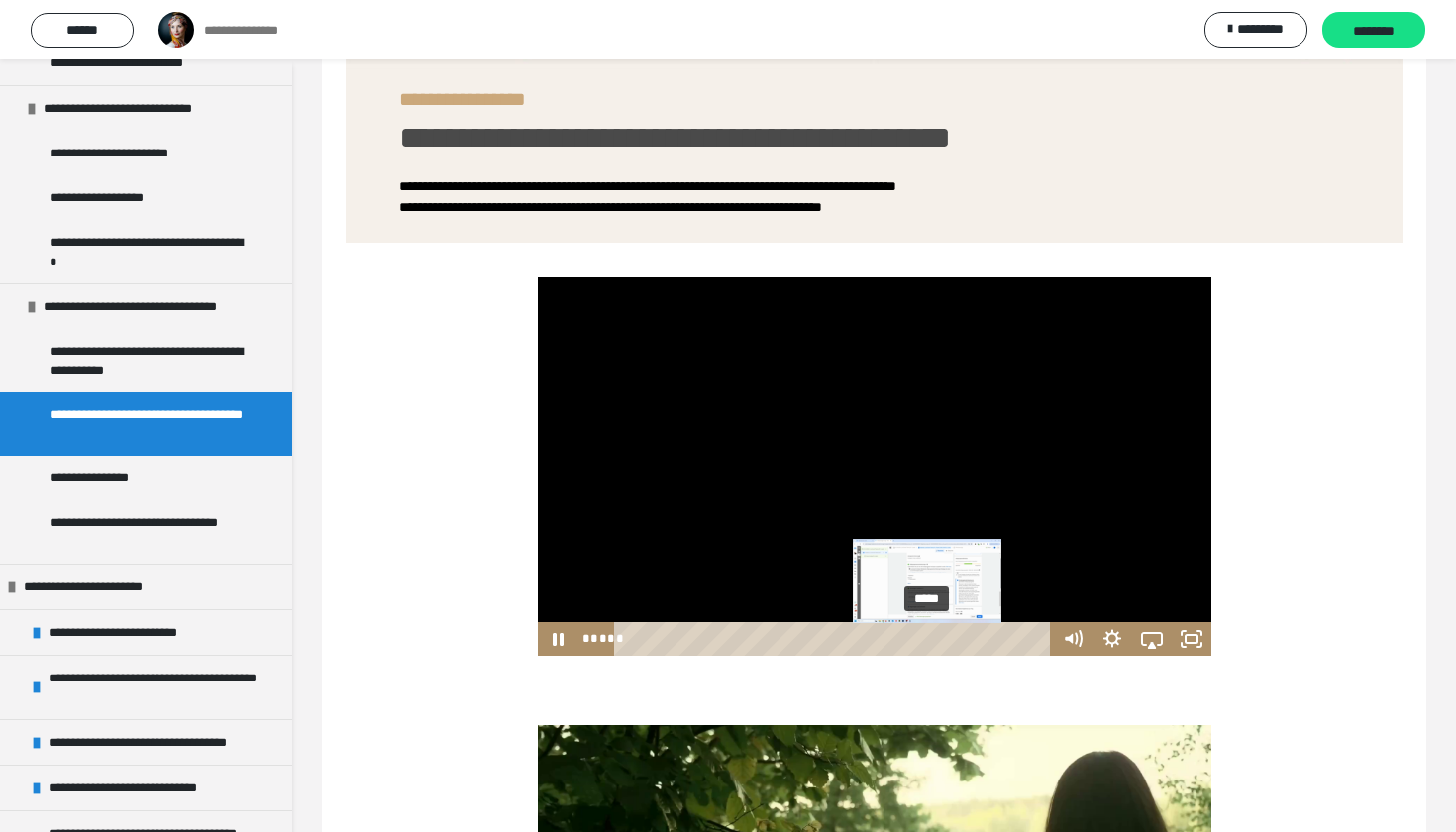 click on "*****" at bounding box center (836, 639) 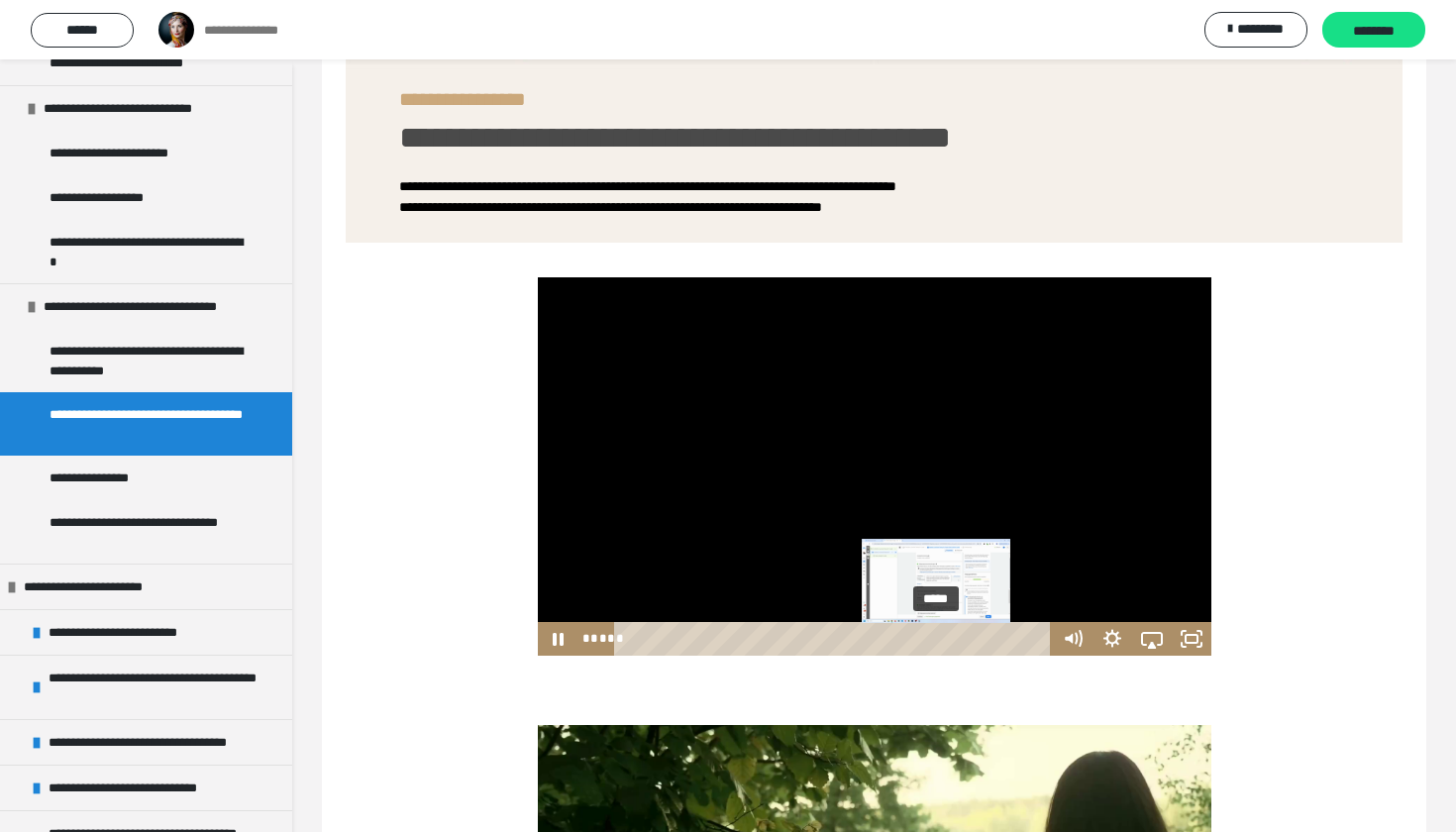 click on "*****" at bounding box center [836, 639] 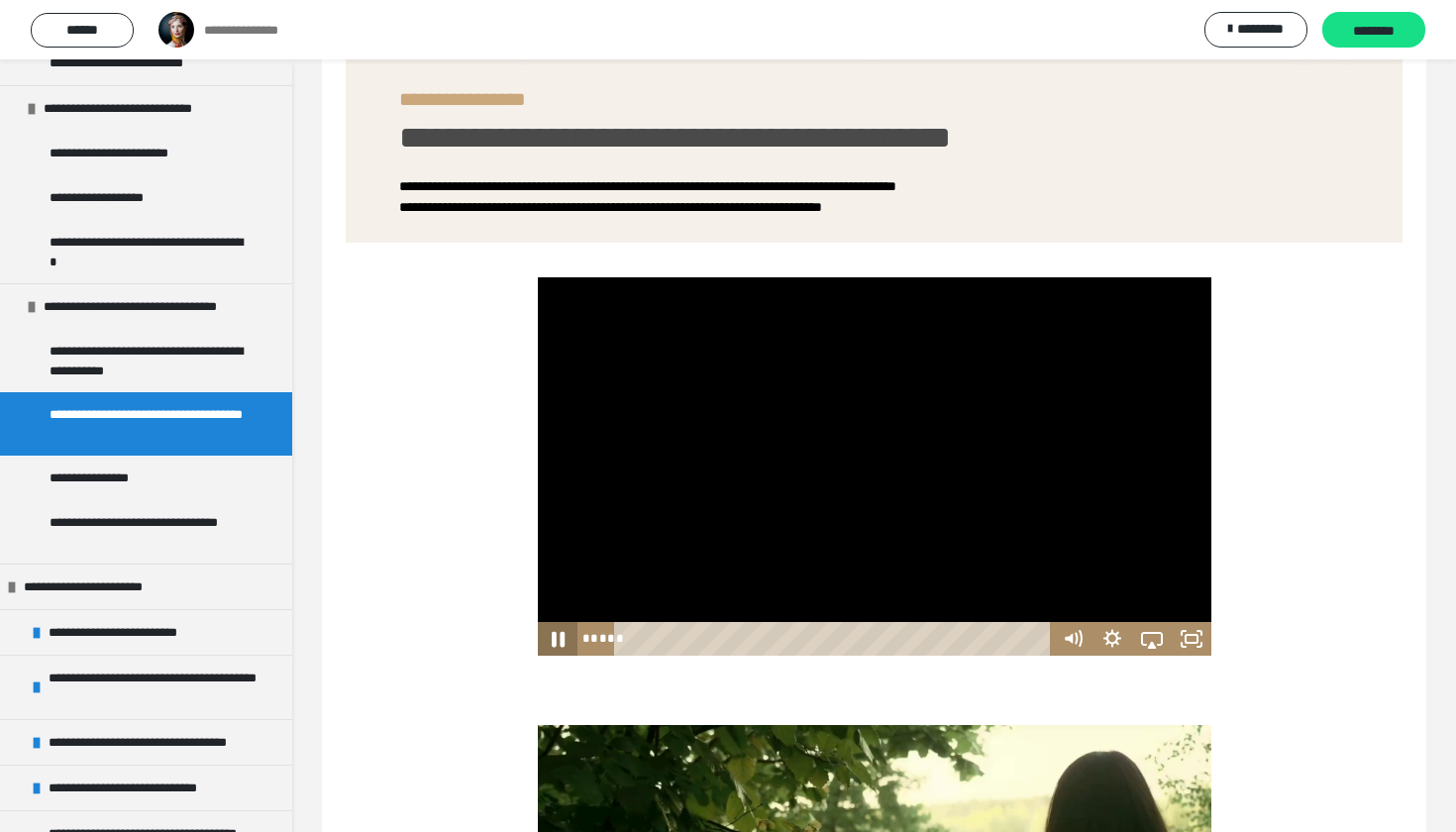 click 